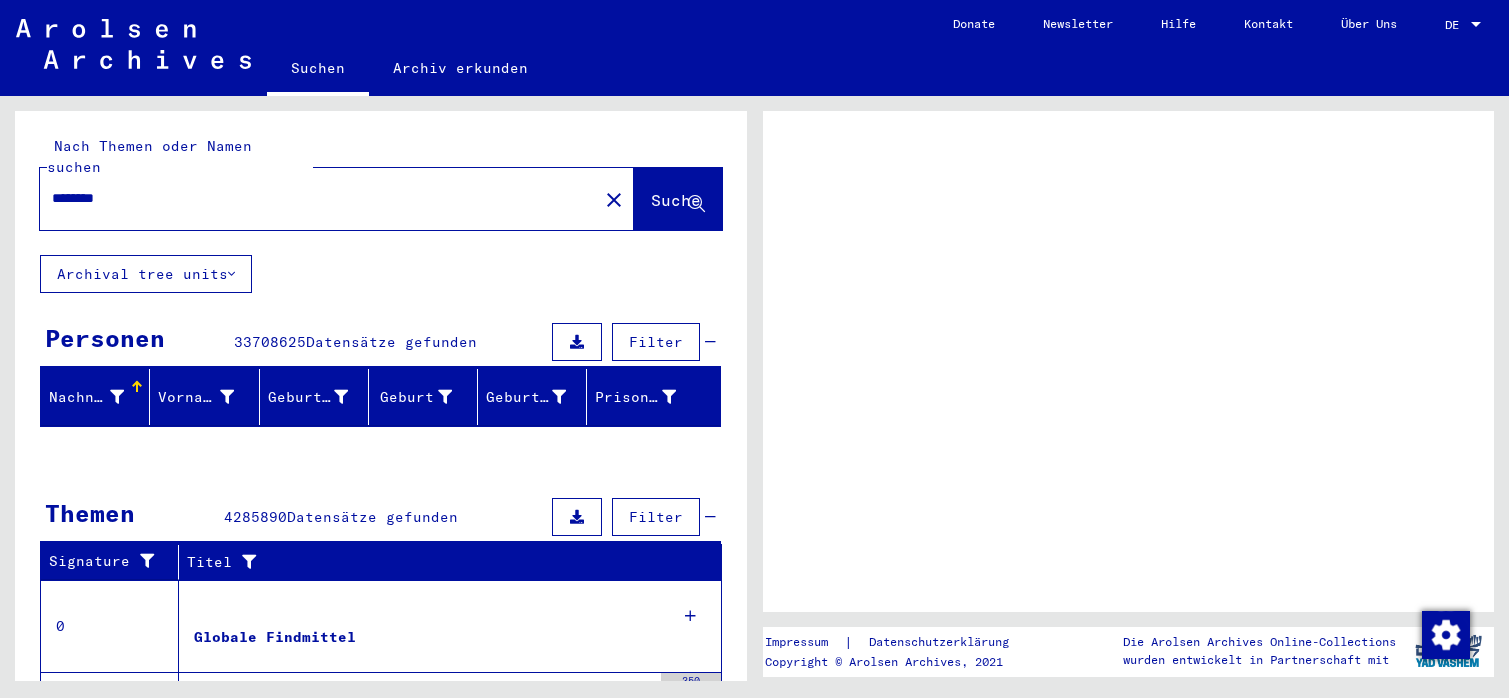 scroll, scrollTop: 0, scrollLeft: 0, axis: both 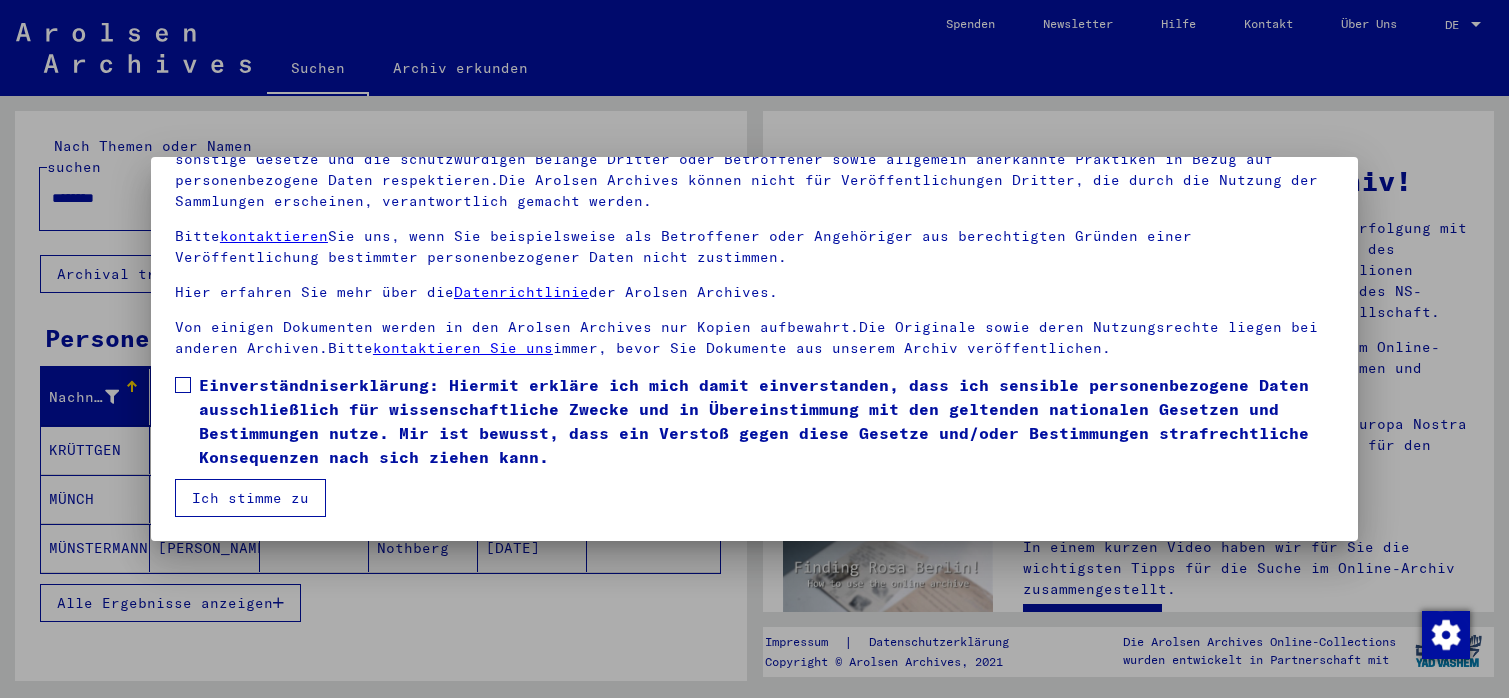click at bounding box center [183, 385] 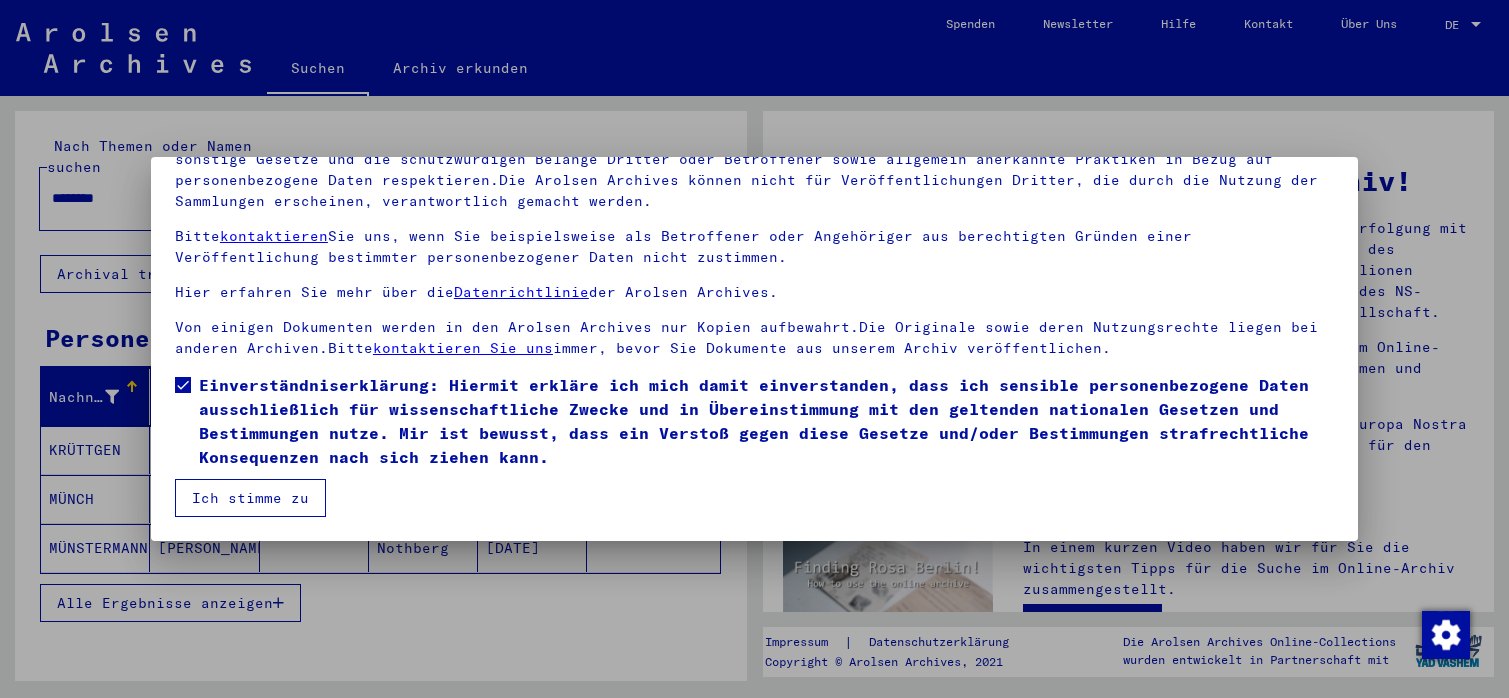 click on "Ich stimme zu" at bounding box center (250, 498) 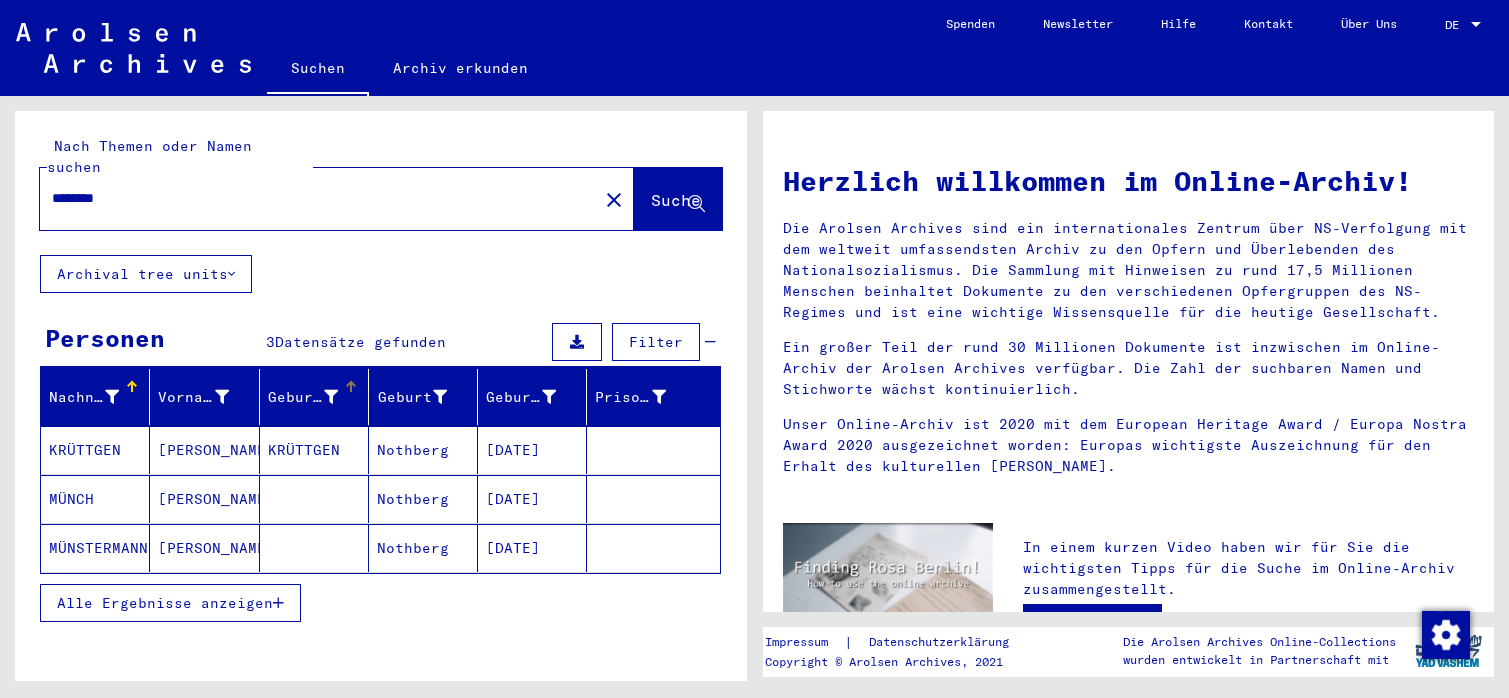 scroll, scrollTop: 85, scrollLeft: 0, axis: vertical 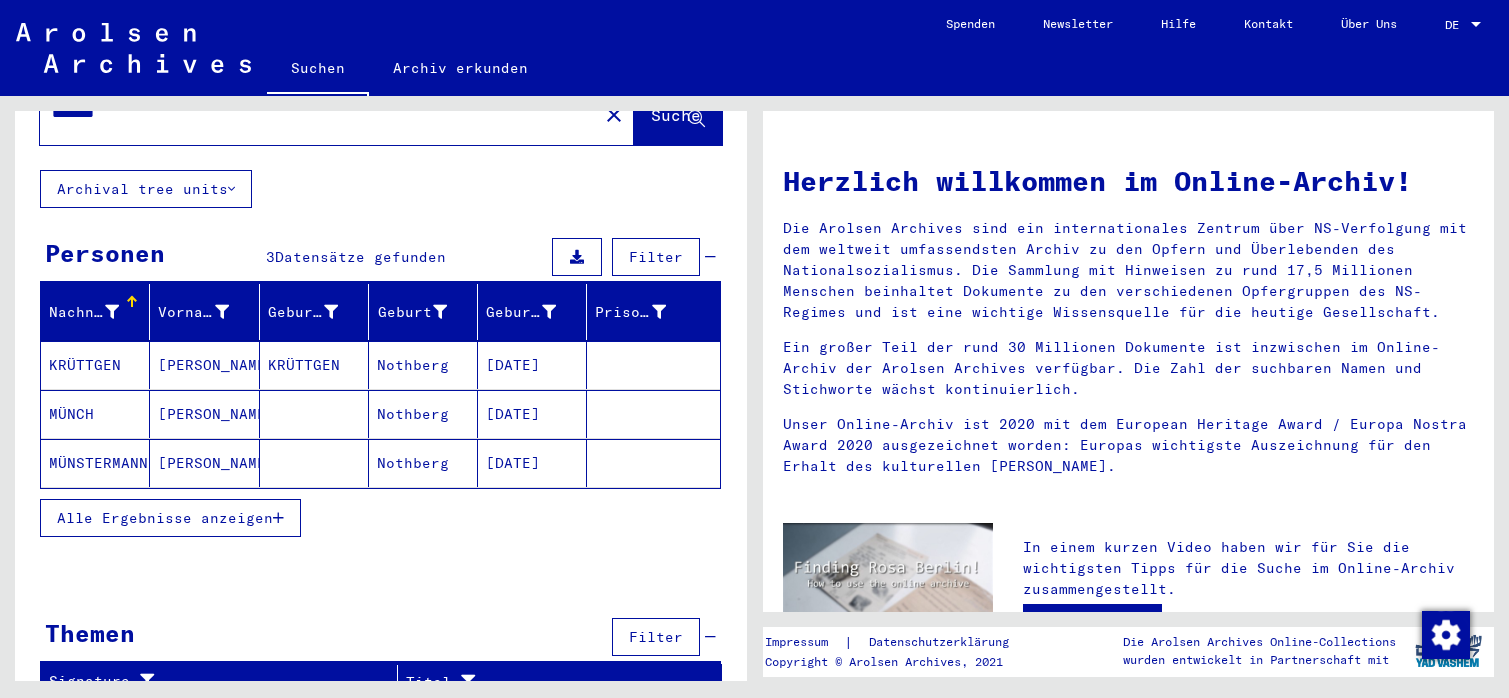 click 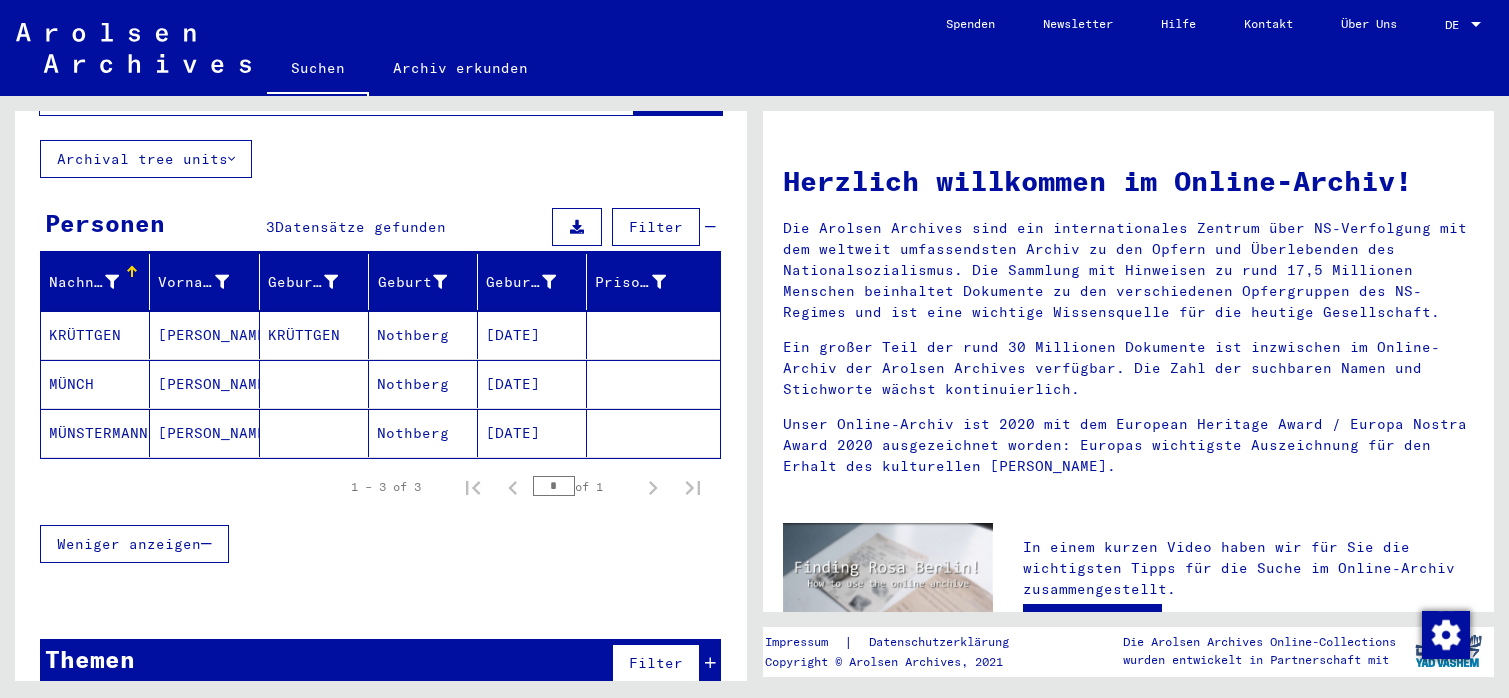 scroll, scrollTop: 125, scrollLeft: 0, axis: vertical 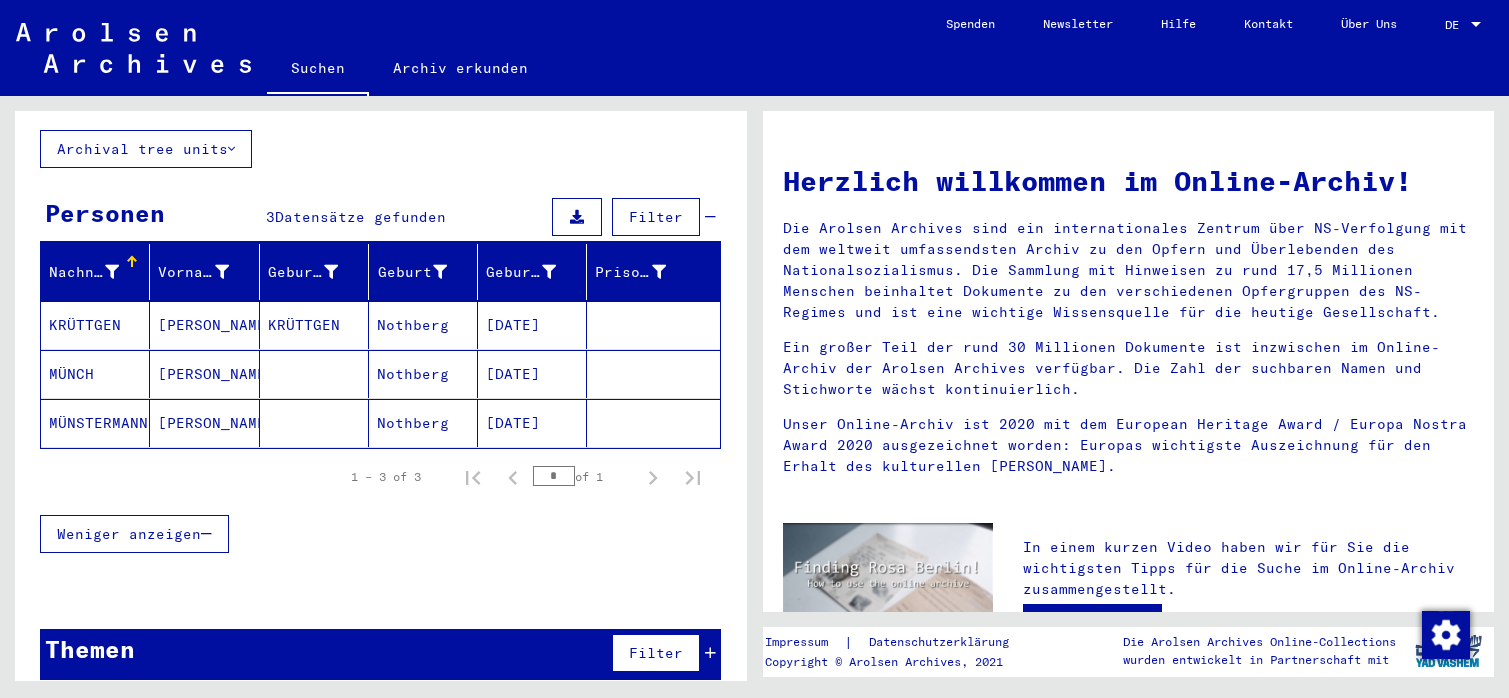 click on "KRÜTTGEN" at bounding box center [95, 374] 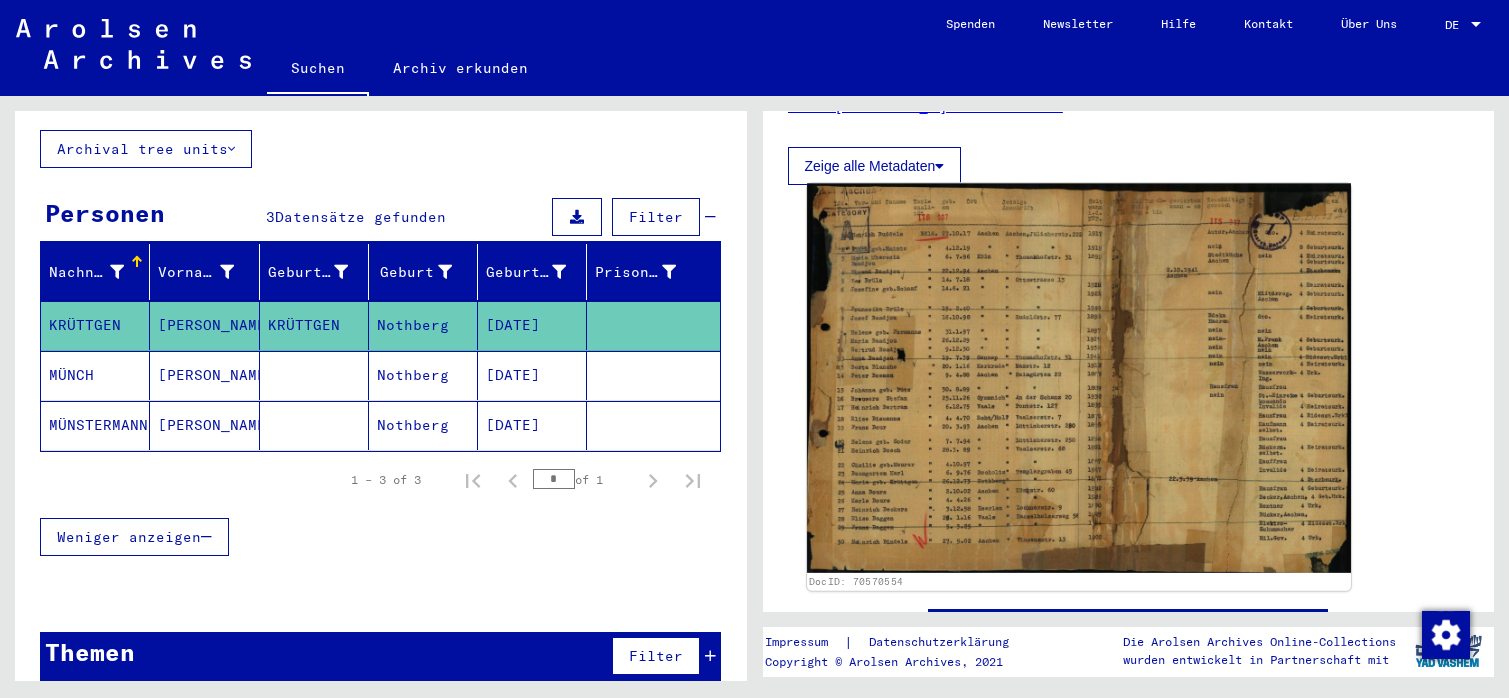 scroll, scrollTop: 108, scrollLeft: 0, axis: vertical 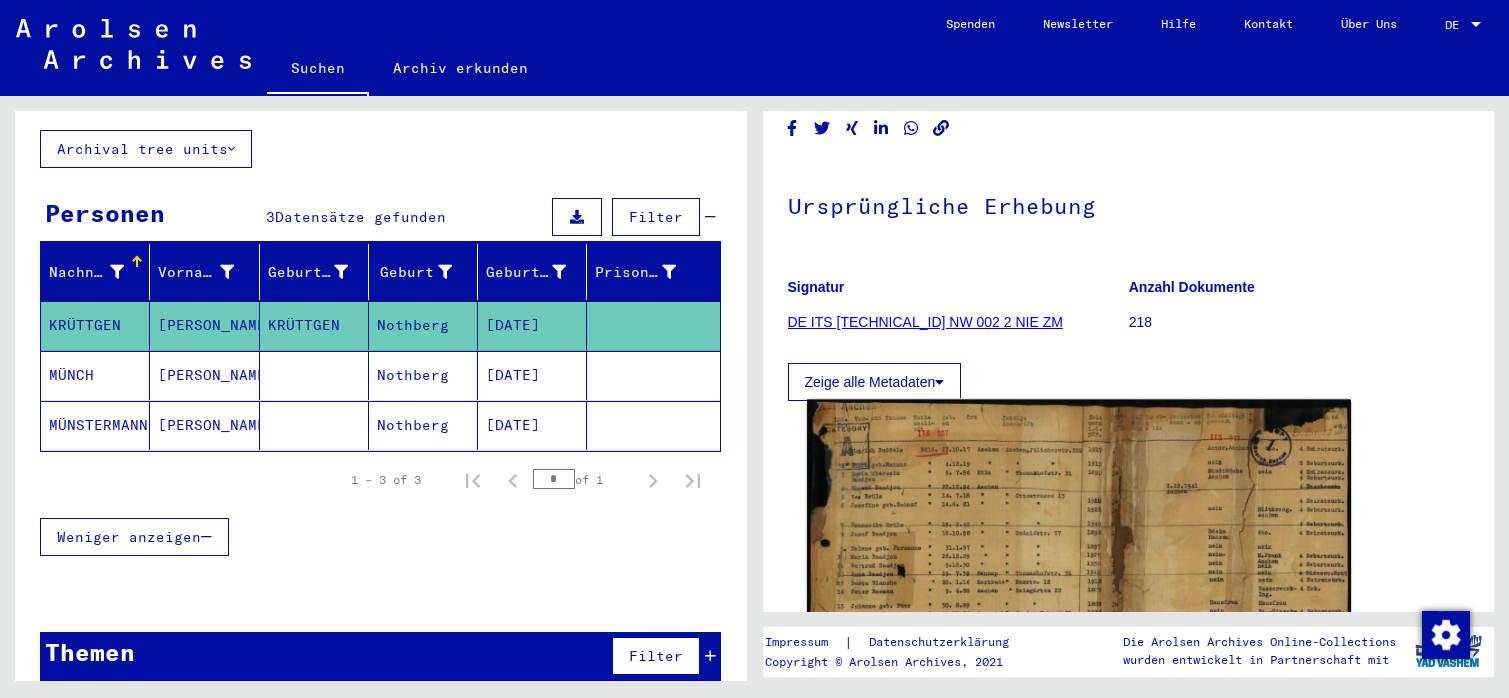 click 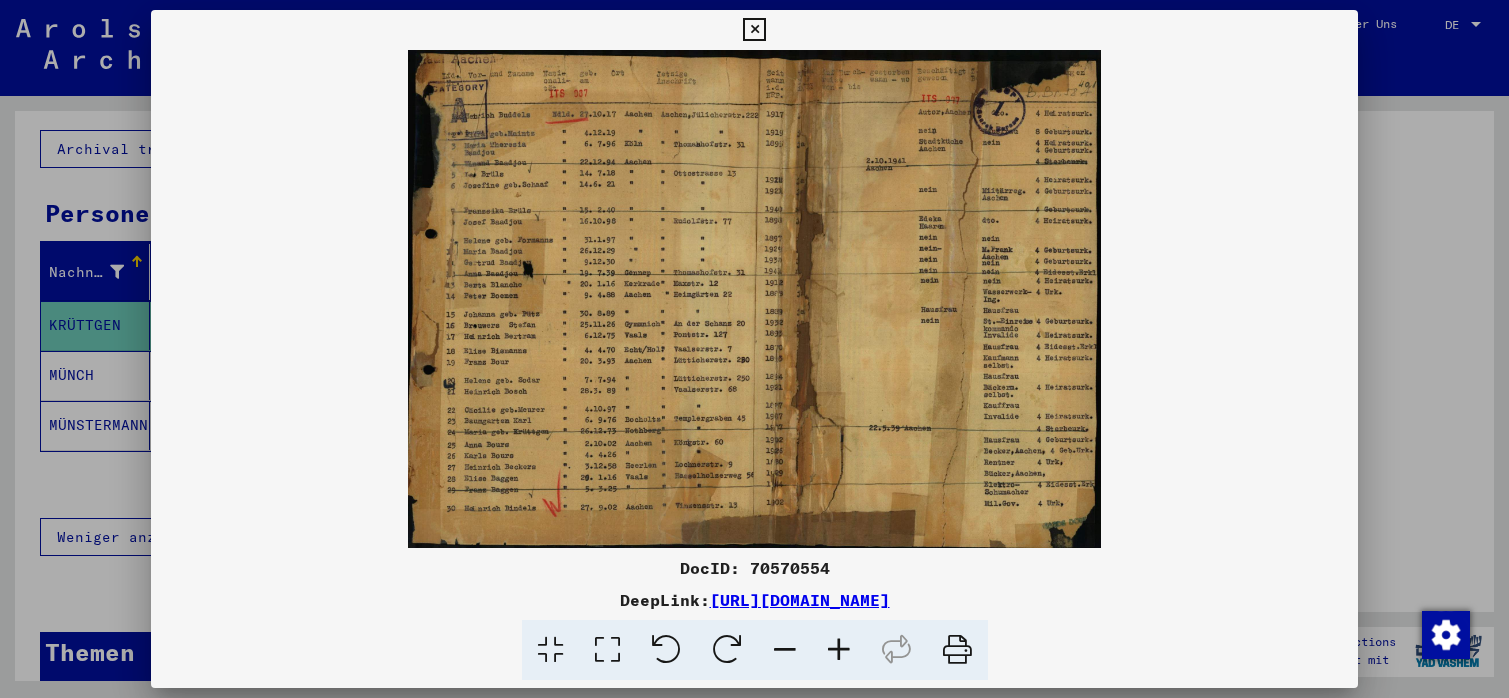 click at bounding box center [839, 650] 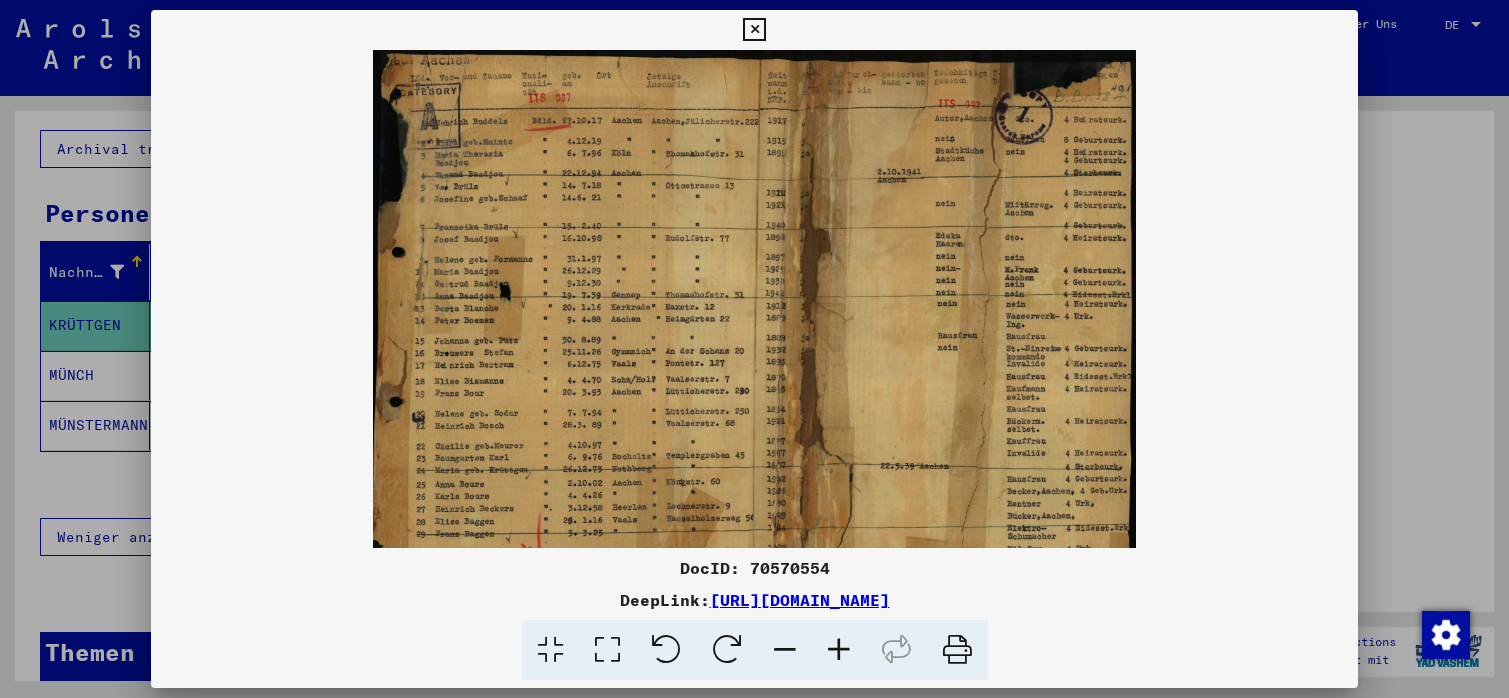 click at bounding box center (839, 650) 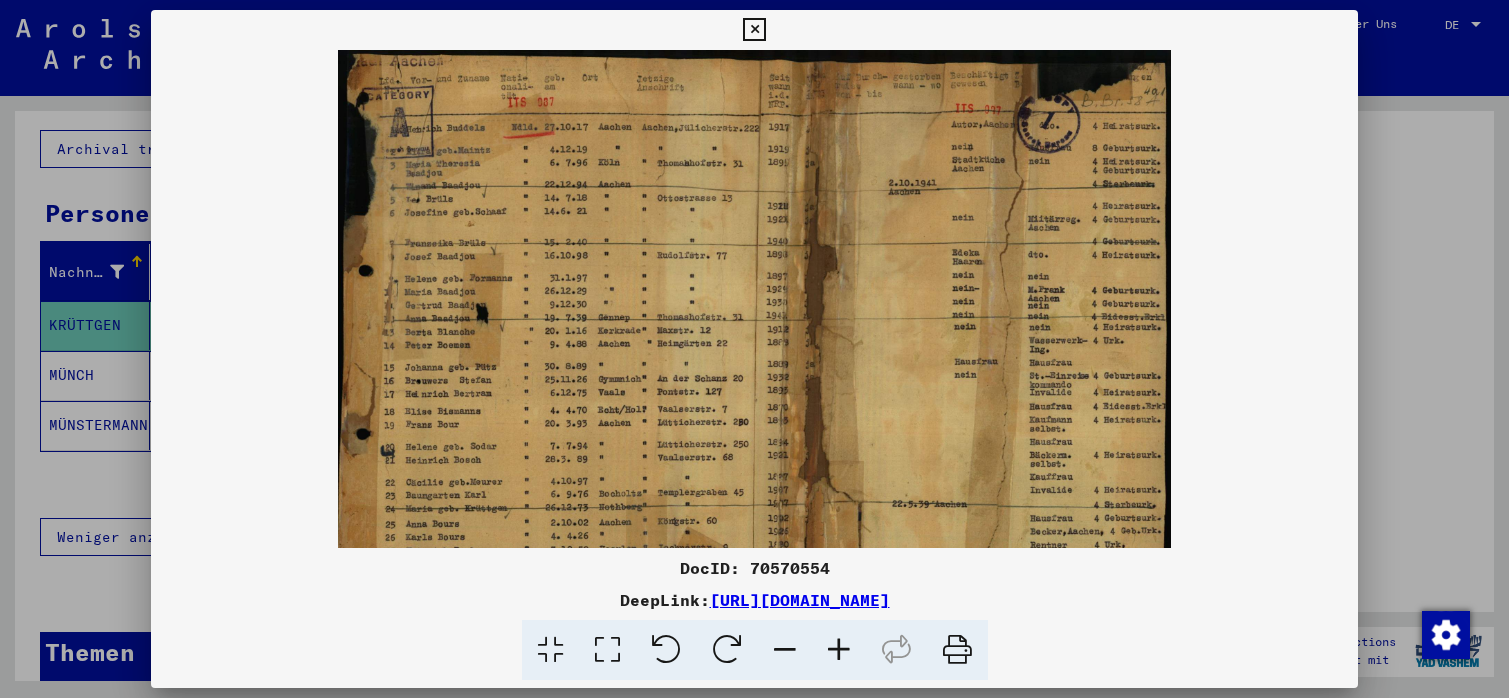 click at bounding box center (839, 650) 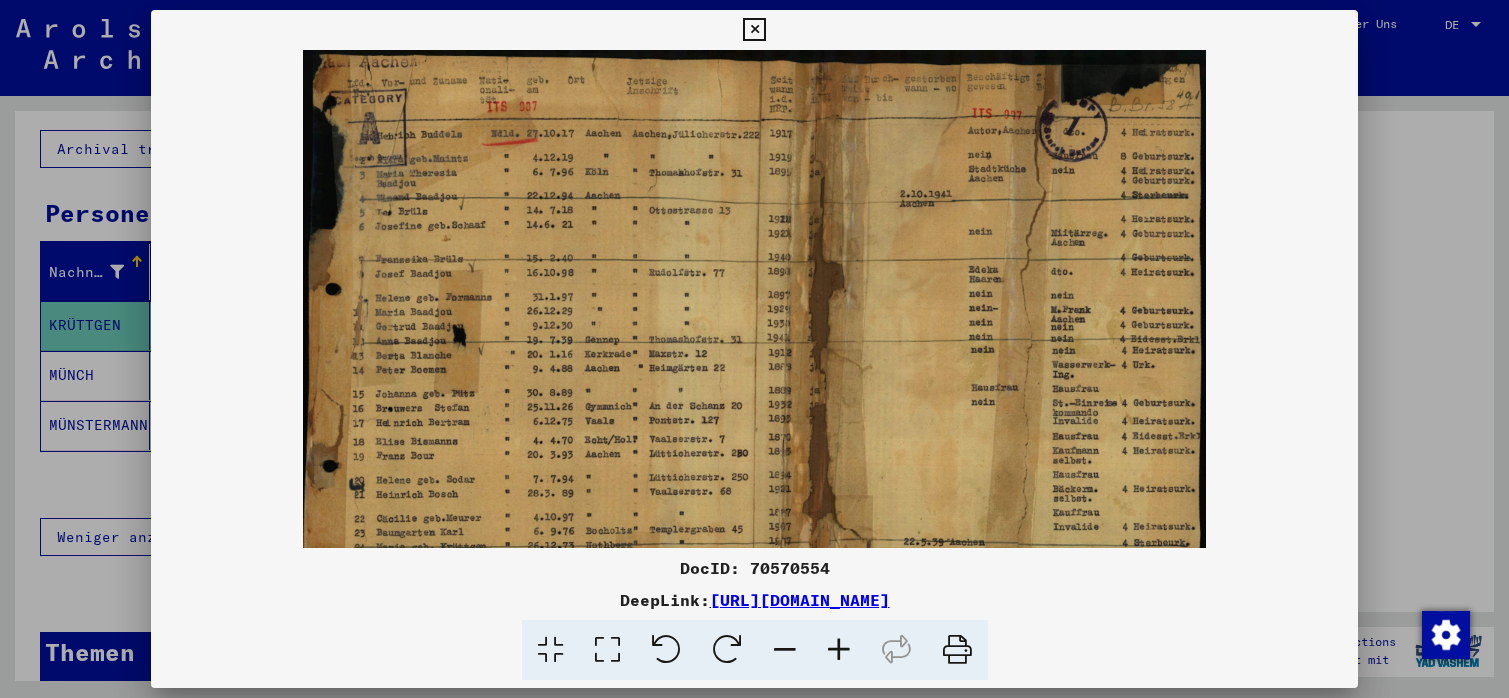 click at bounding box center [839, 650] 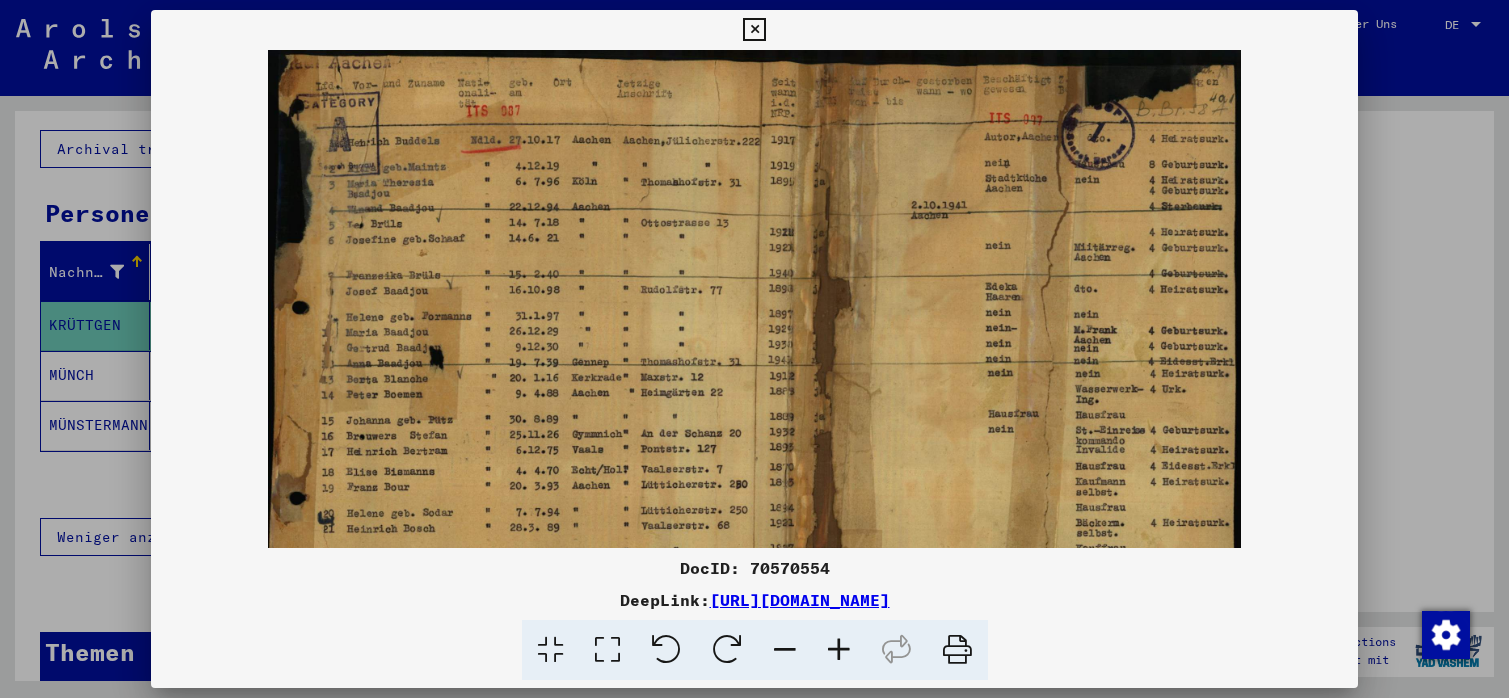 click at bounding box center (839, 650) 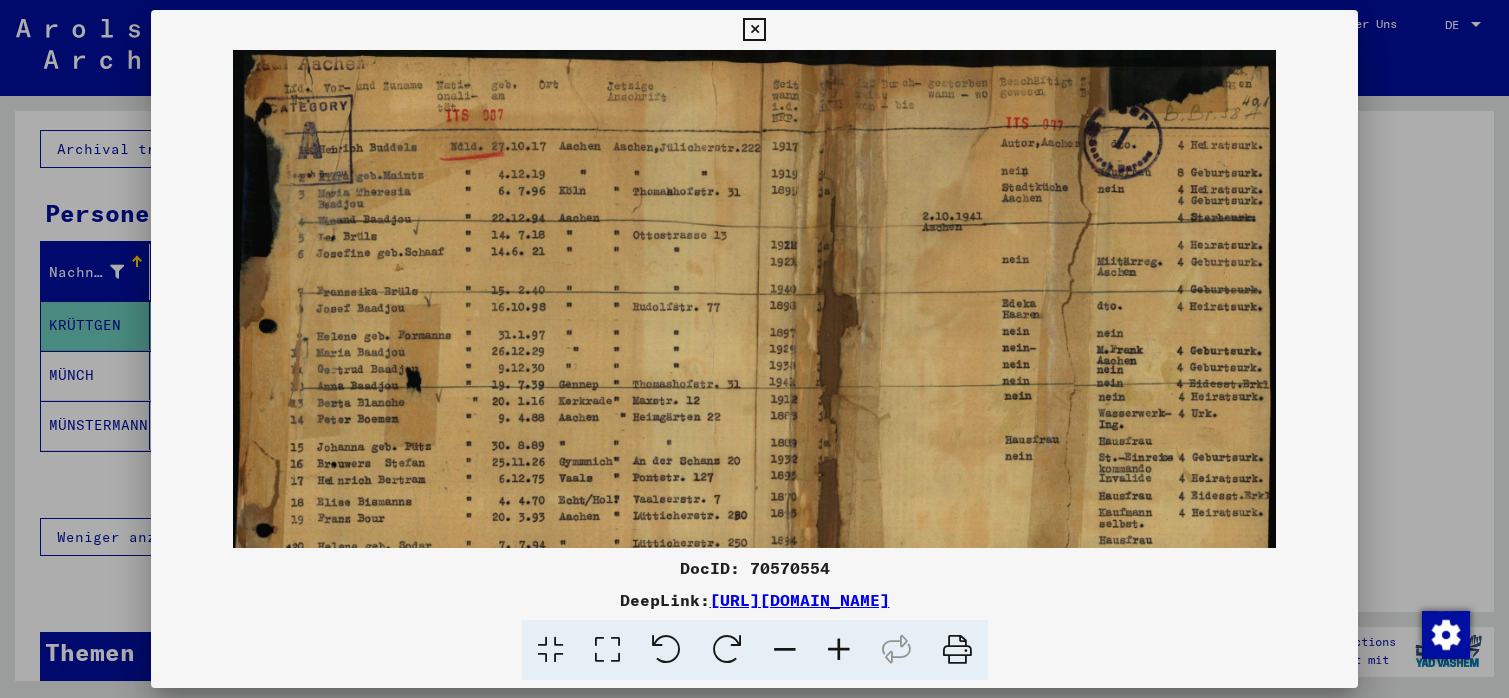 click at bounding box center [839, 650] 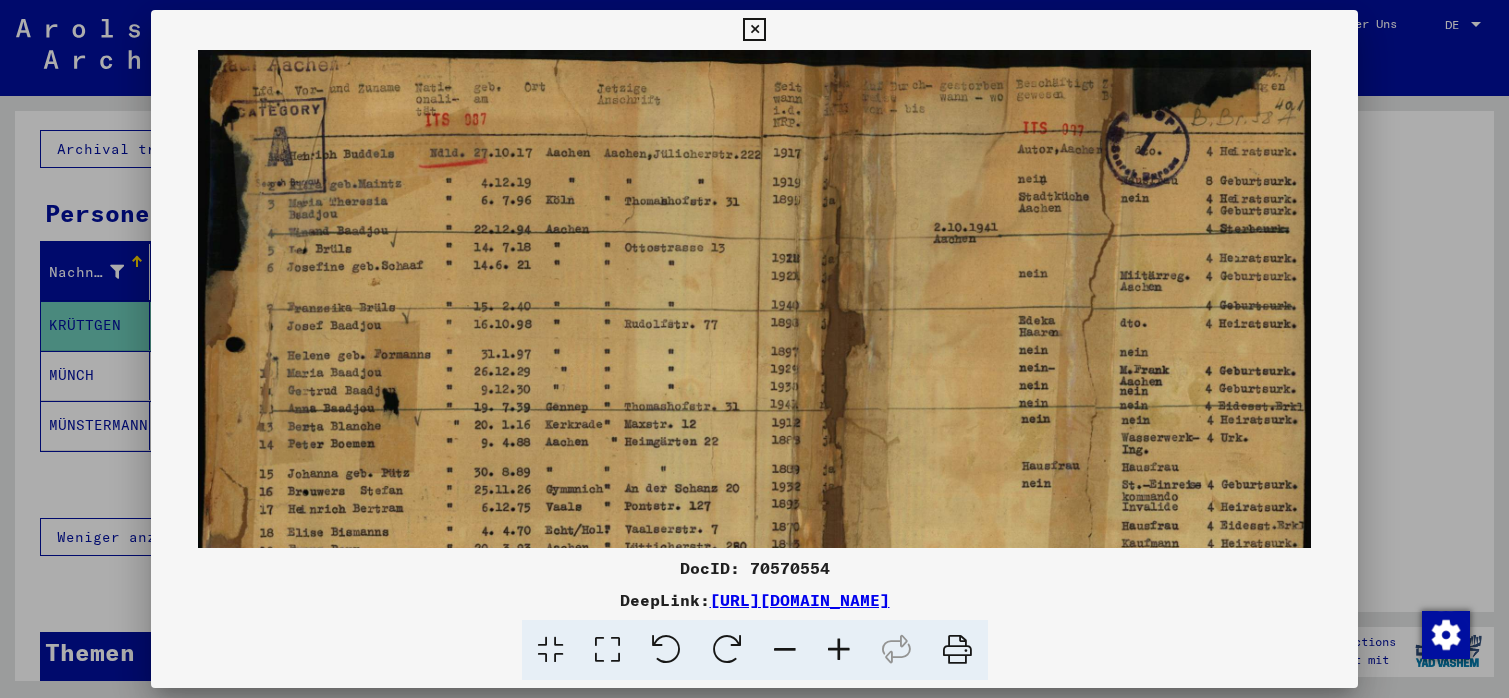 click at bounding box center (839, 650) 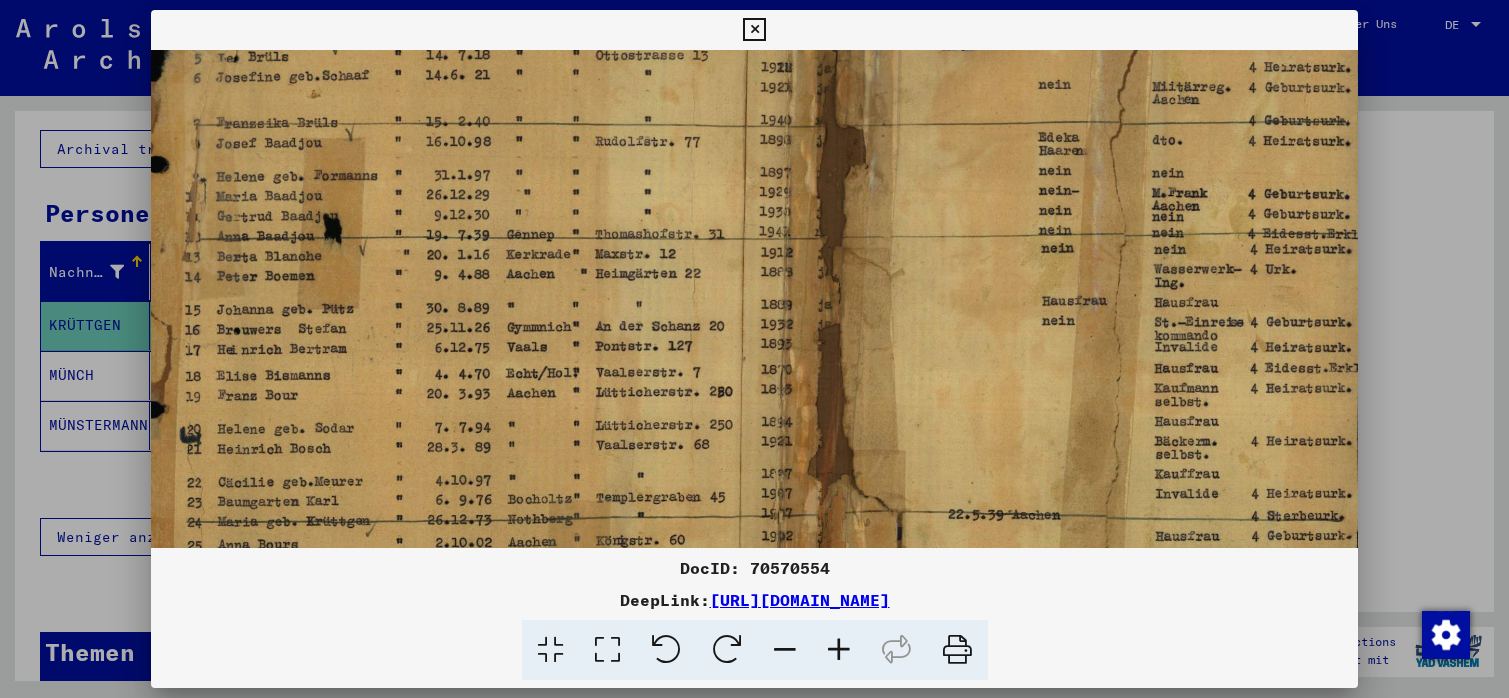 scroll, scrollTop: 224, scrollLeft: 39, axis: both 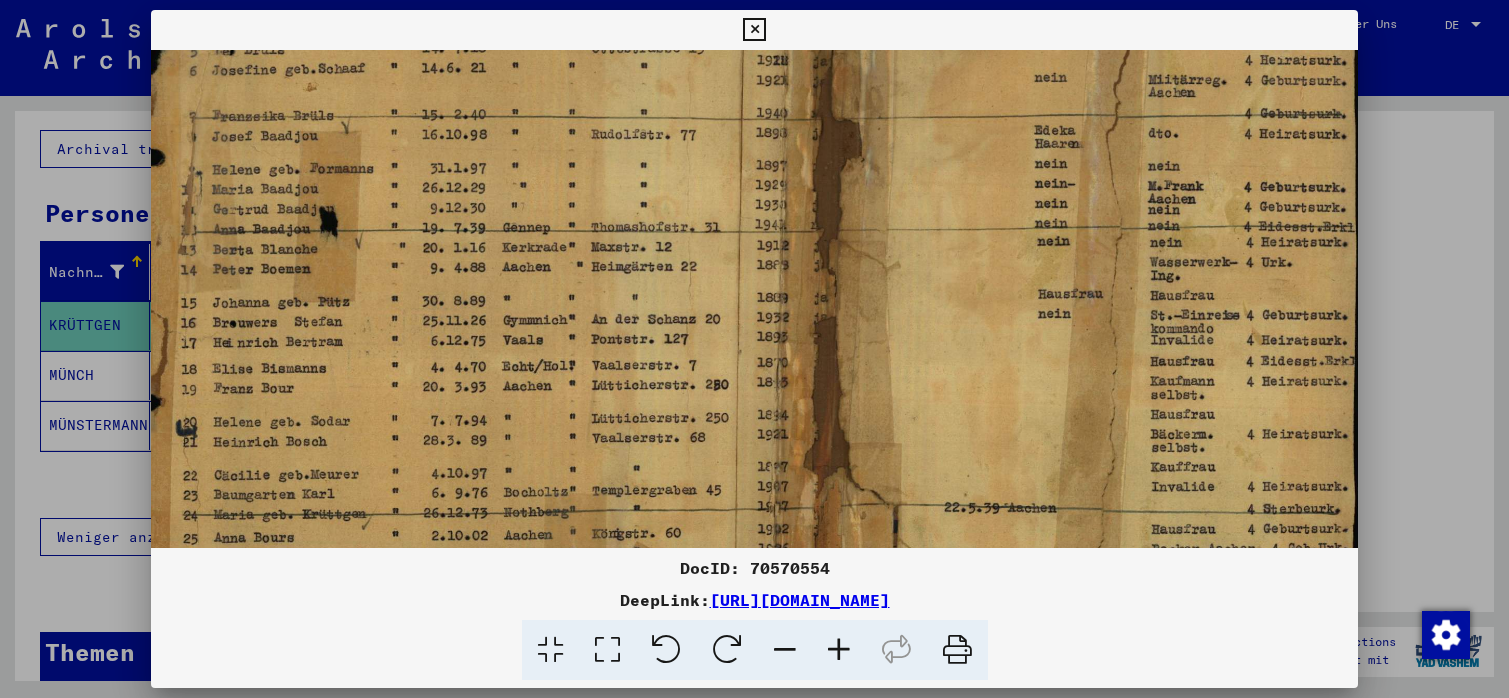 drag, startPoint x: 625, startPoint y: 400, endPoint x: 650, endPoint y: 323, distance: 80.95678 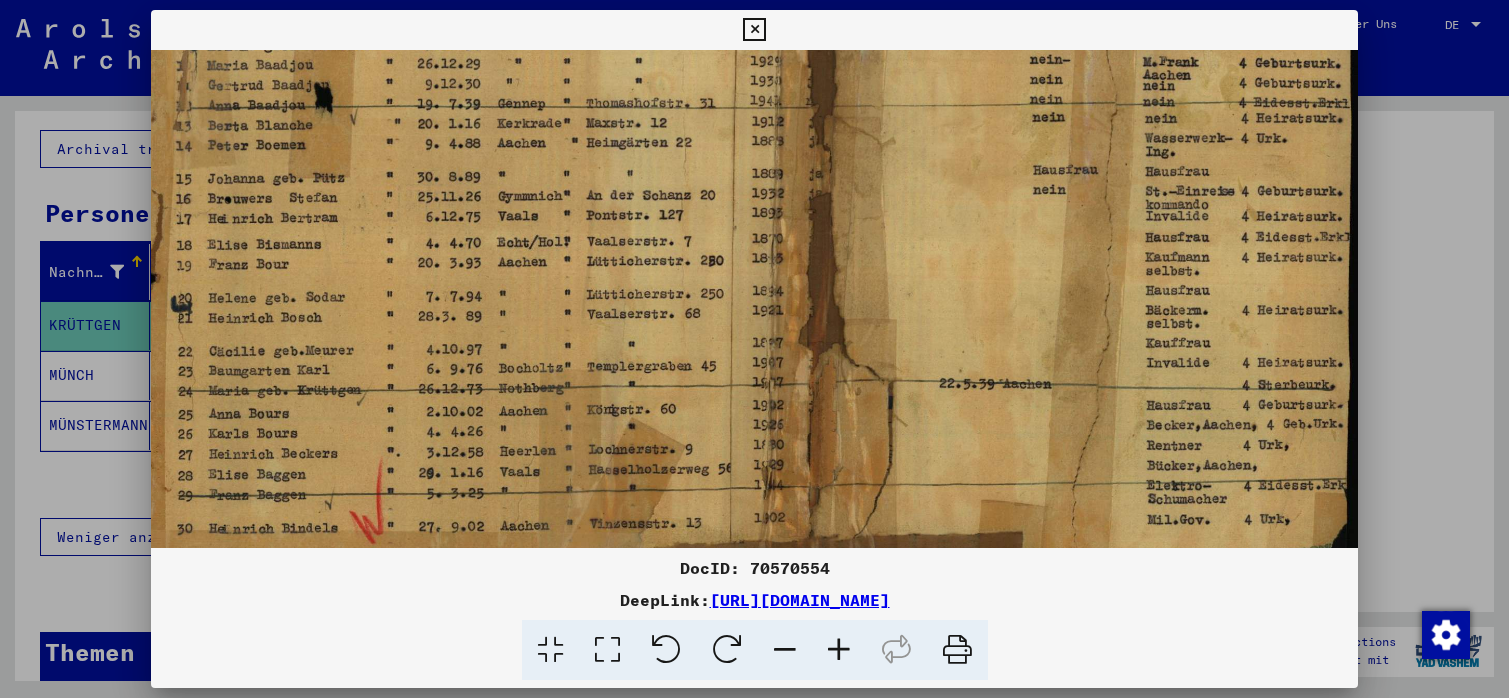 scroll, scrollTop: 400, scrollLeft: 44, axis: both 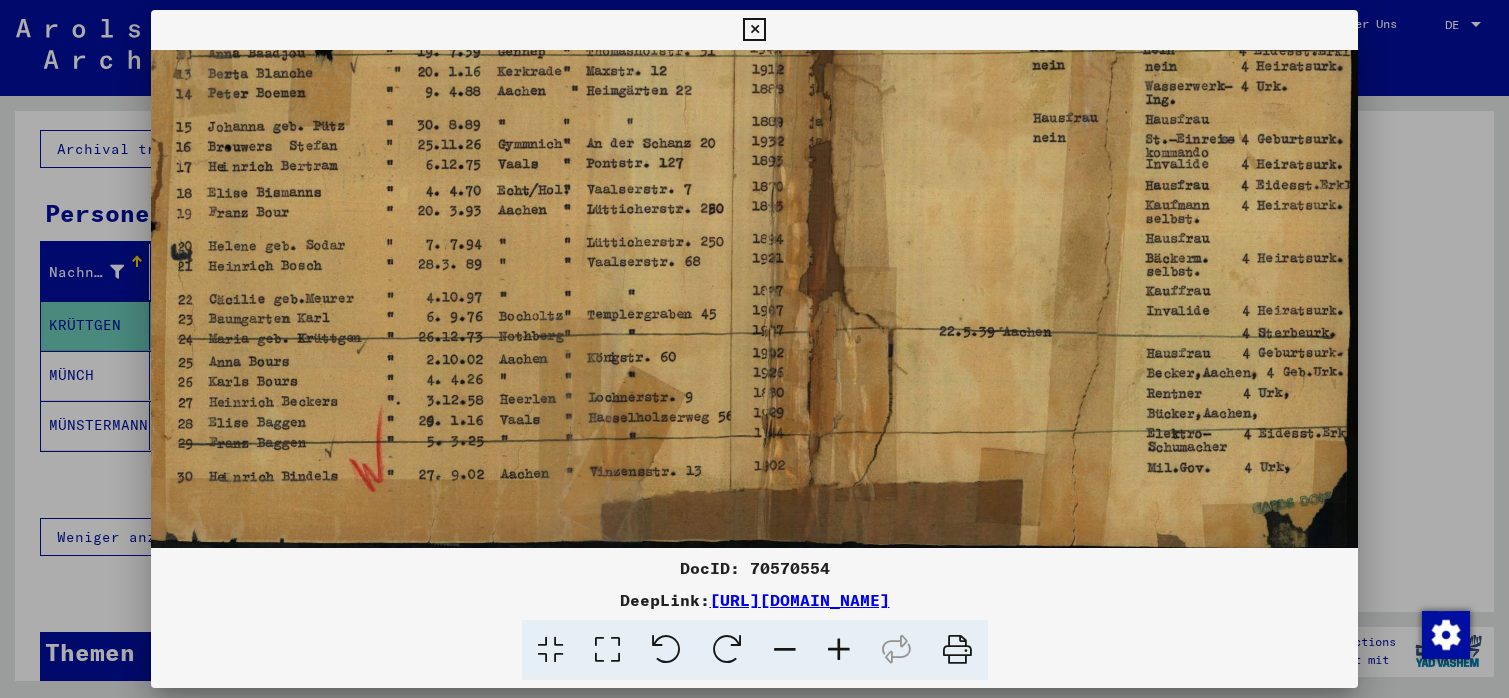 drag, startPoint x: 619, startPoint y: 480, endPoint x: 585, endPoint y: 282, distance: 200.89798 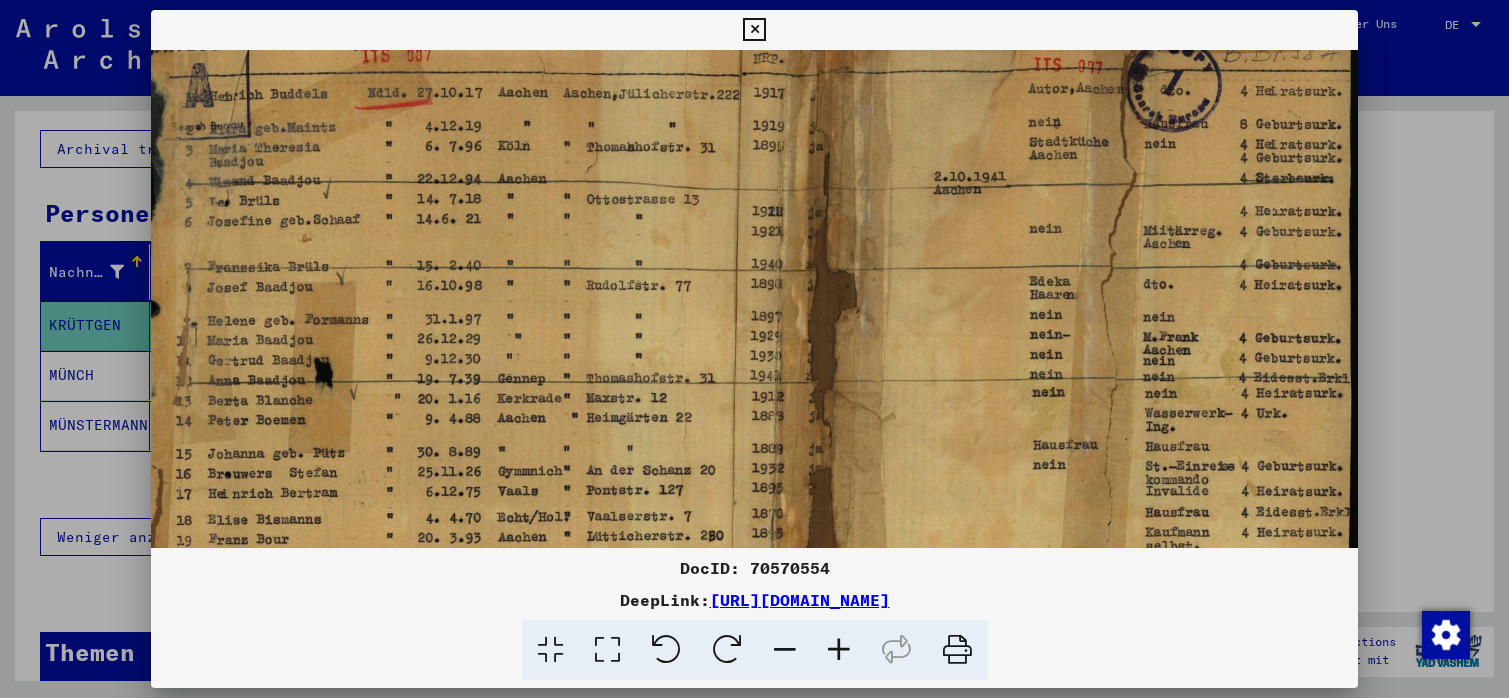 scroll, scrollTop: 0, scrollLeft: 44, axis: horizontal 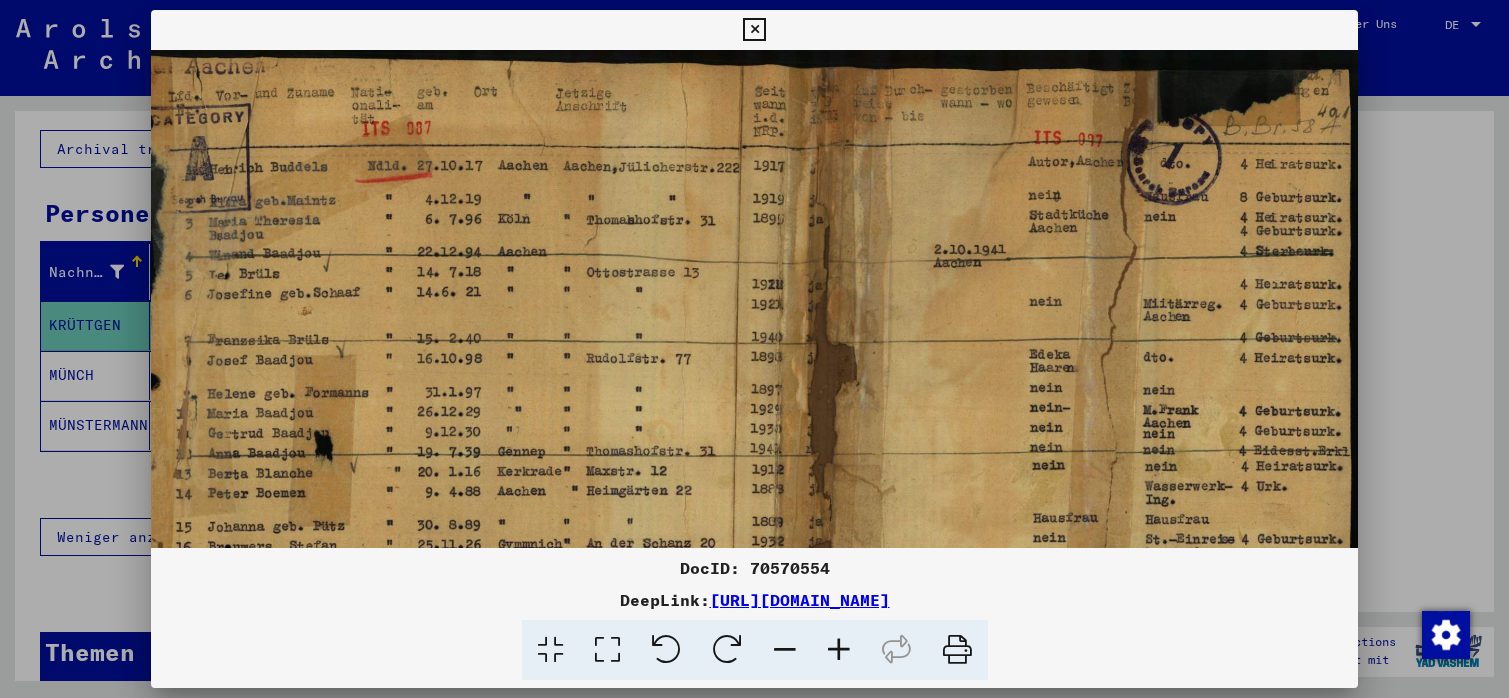 drag, startPoint x: 657, startPoint y: 220, endPoint x: 547, endPoint y: 693, distance: 485.62228 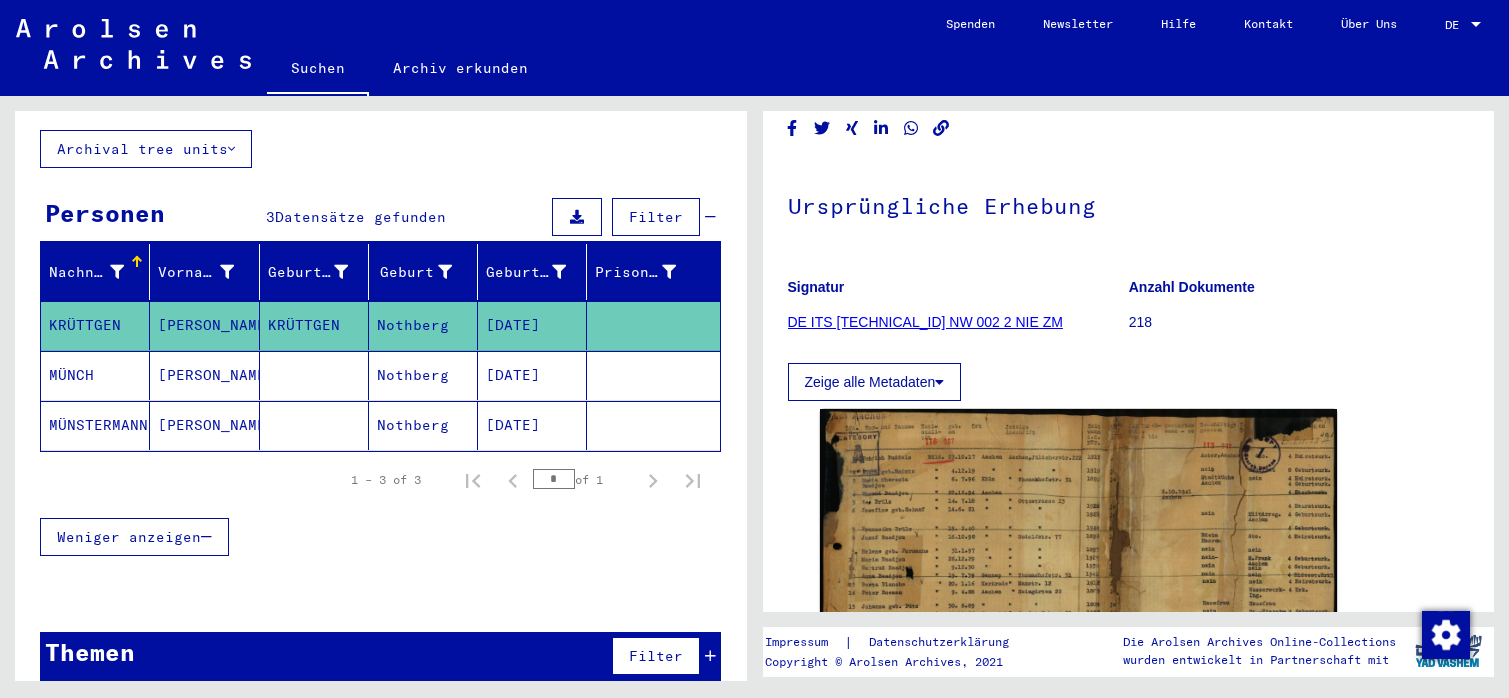 click on "MÜNCH" at bounding box center [95, 425] 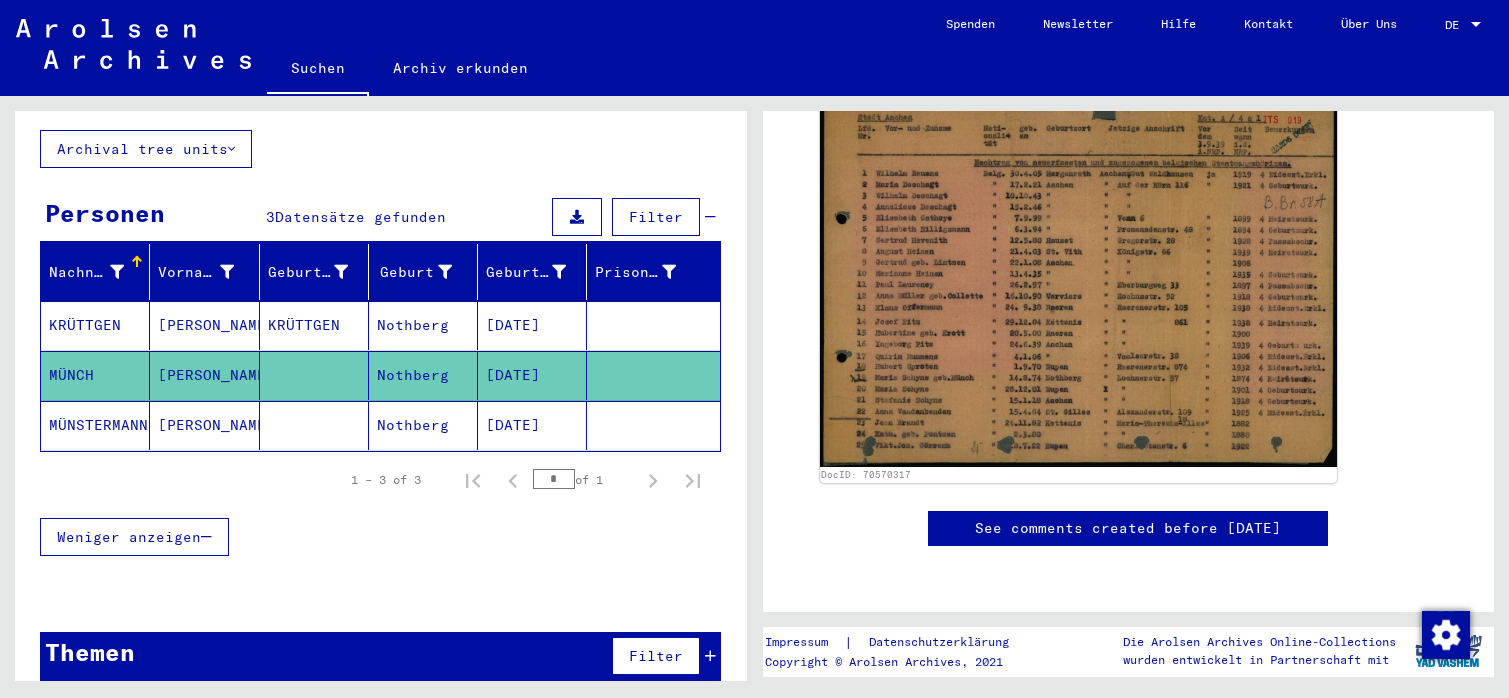 scroll, scrollTop: 324, scrollLeft: 0, axis: vertical 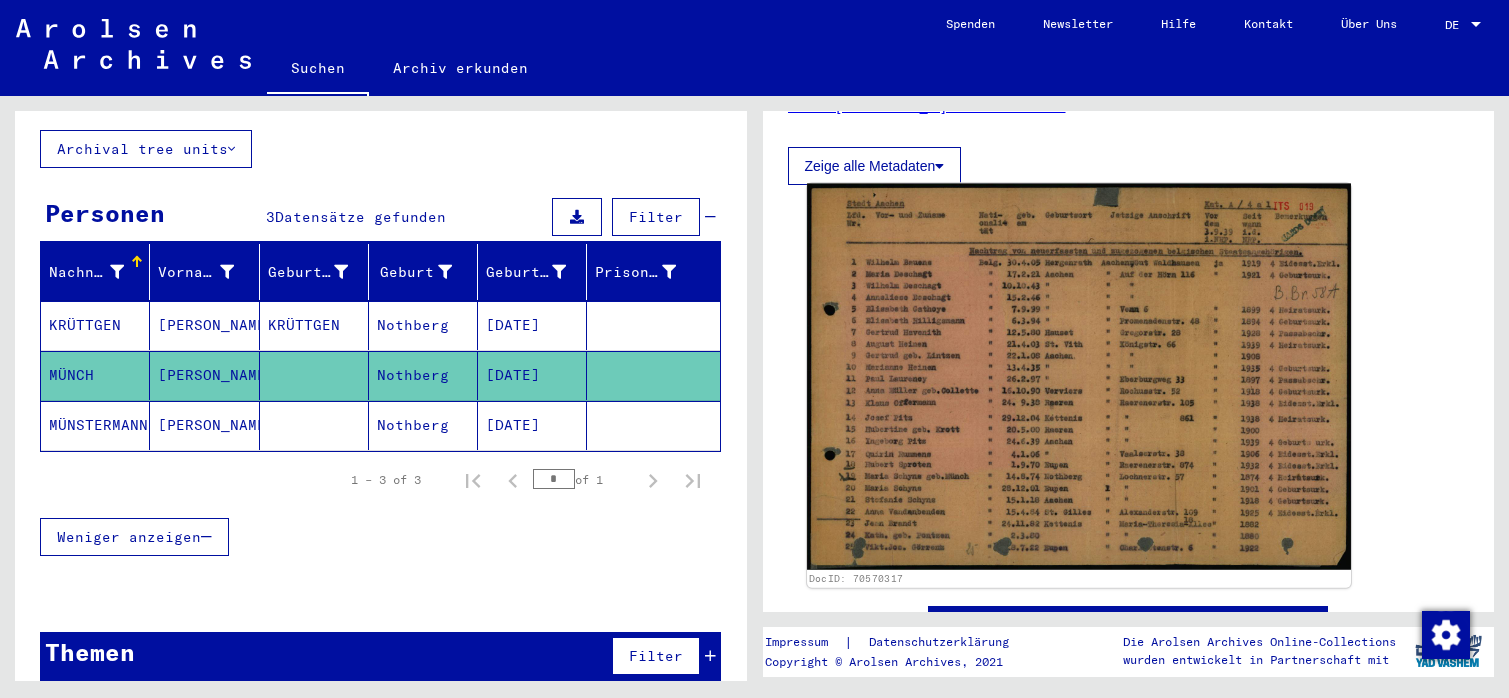 click 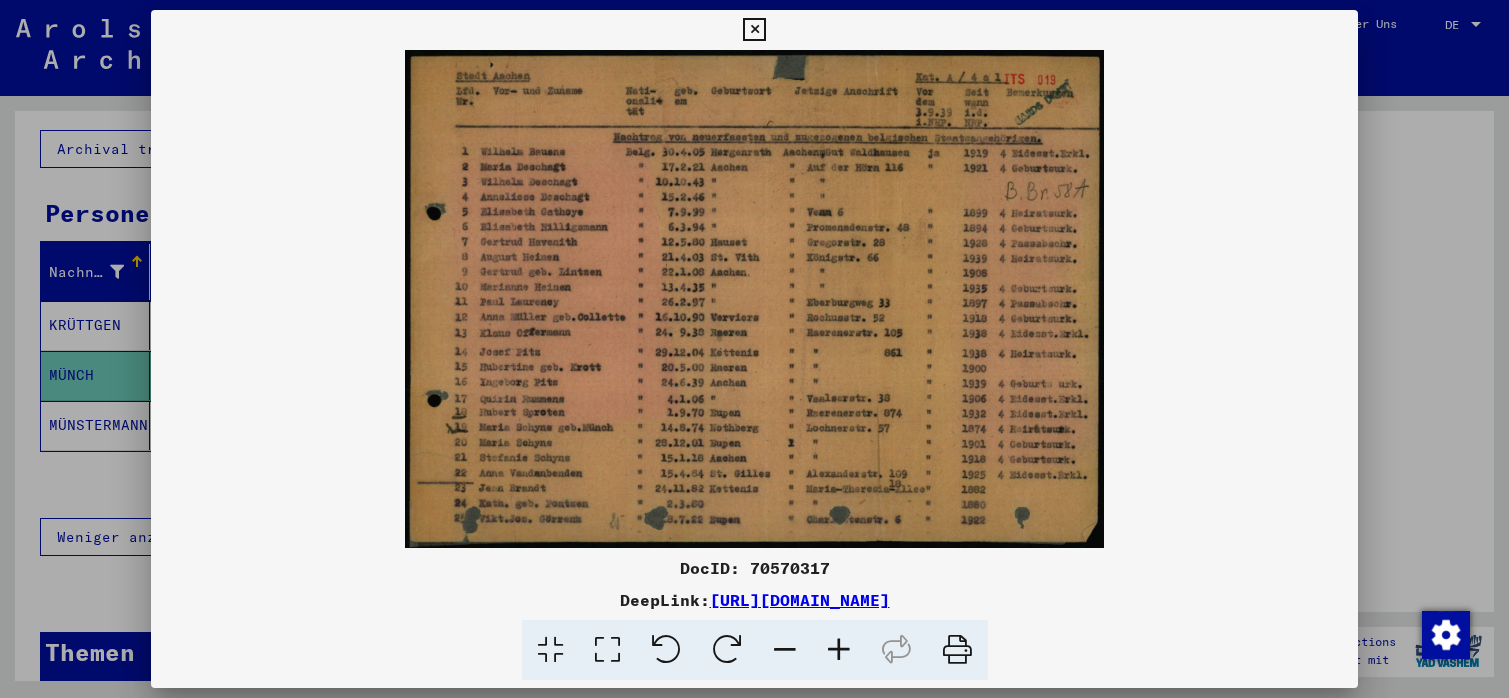 click at bounding box center [839, 650] 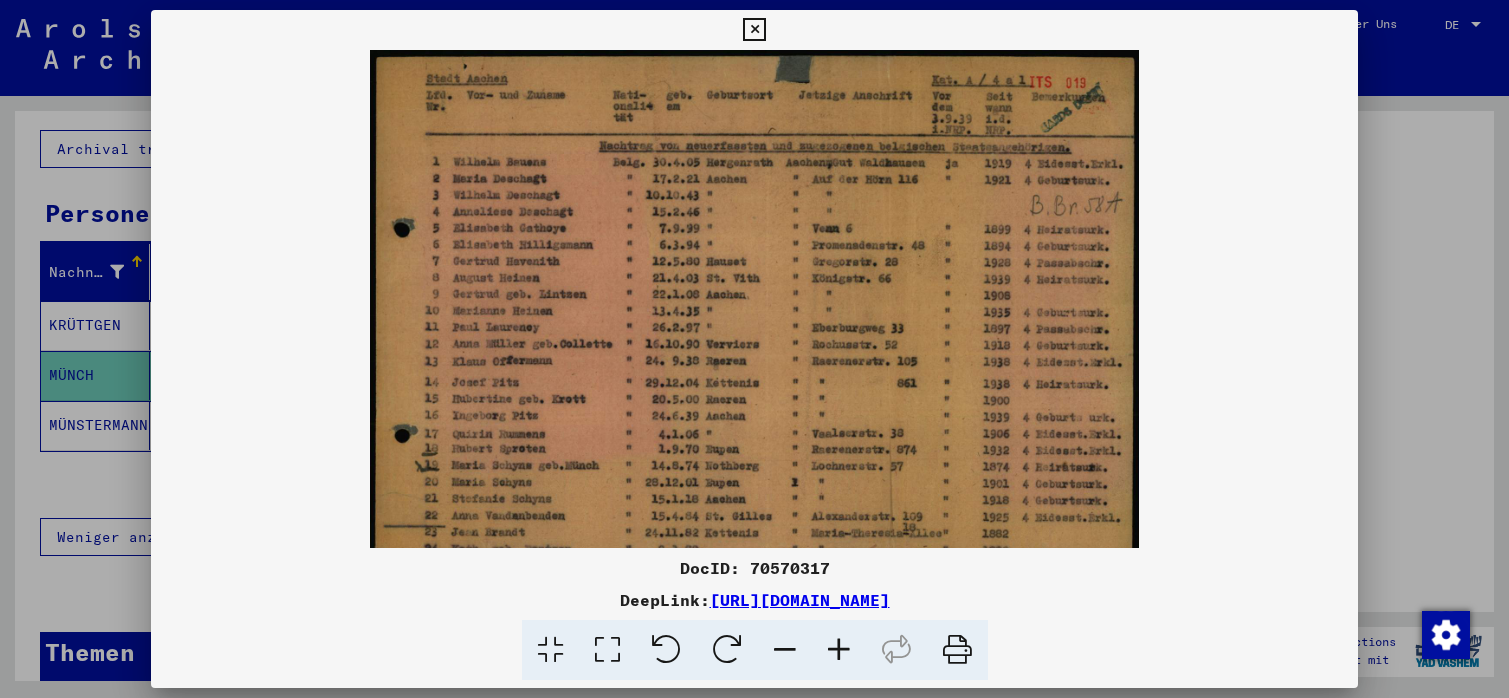 click at bounding box center [839, 650] 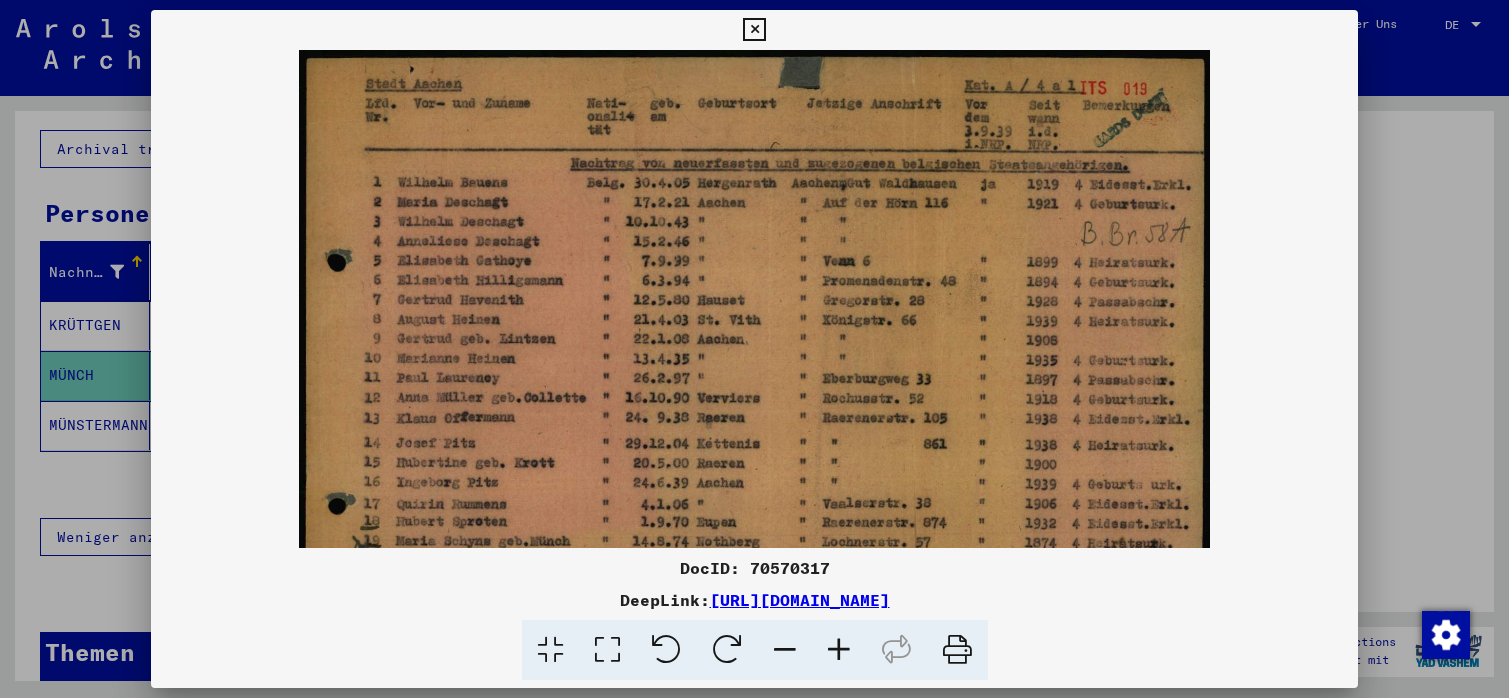 click at bounding box center (839, 650) 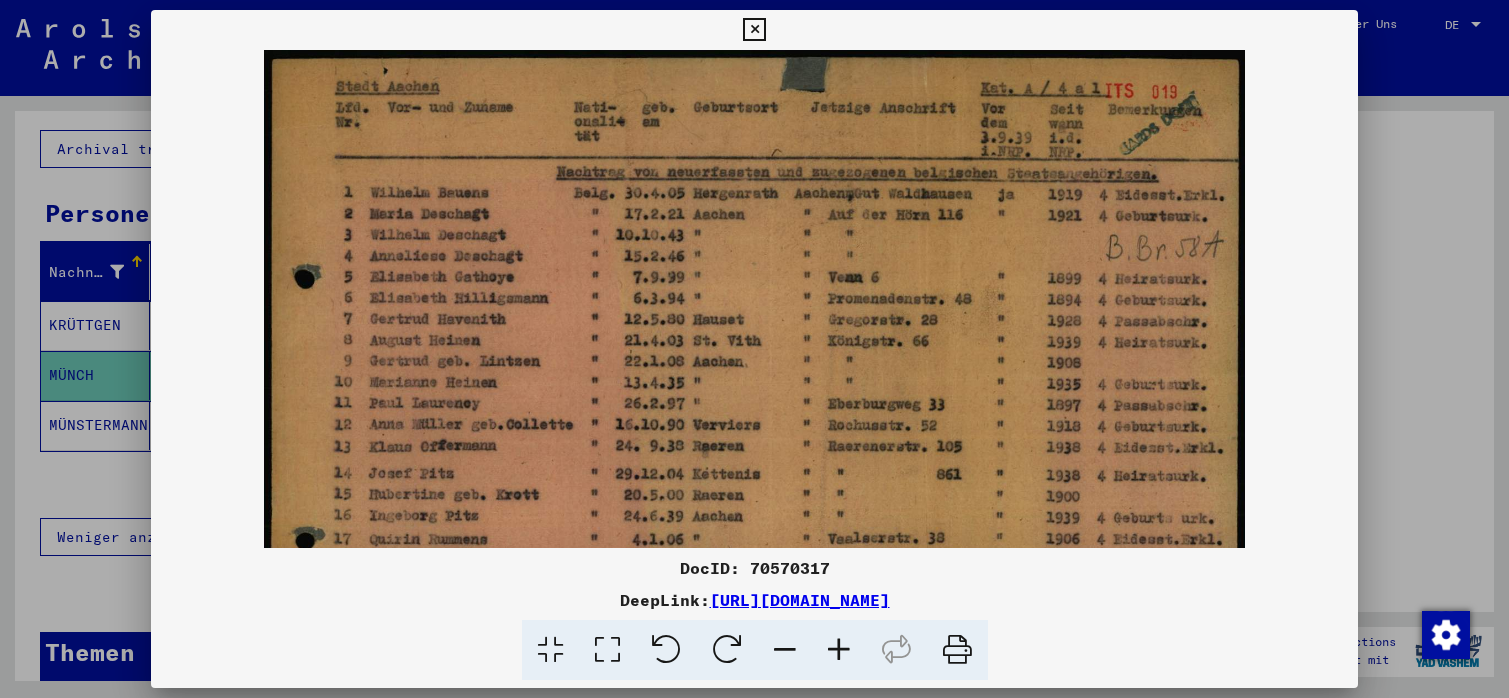 click at bounding box center (839, 650) 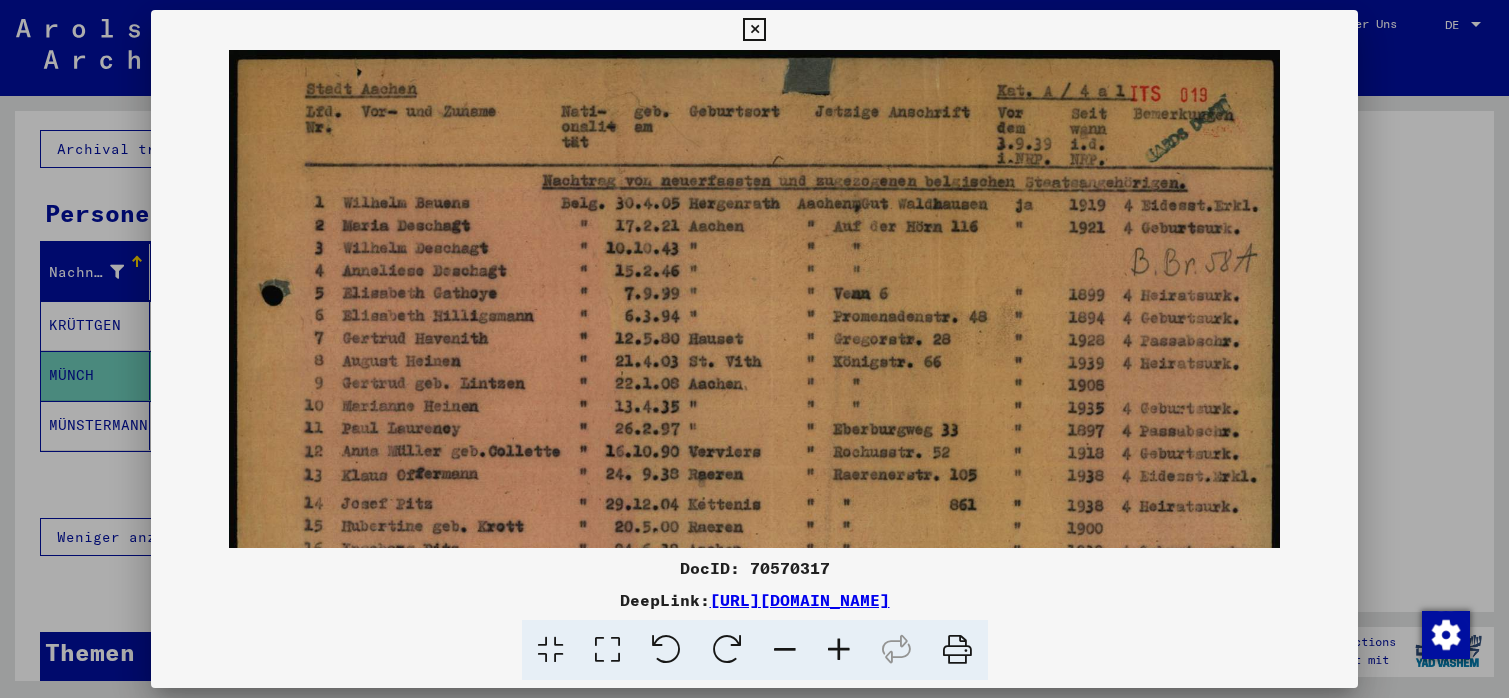 click at bounding box center [839, 650] 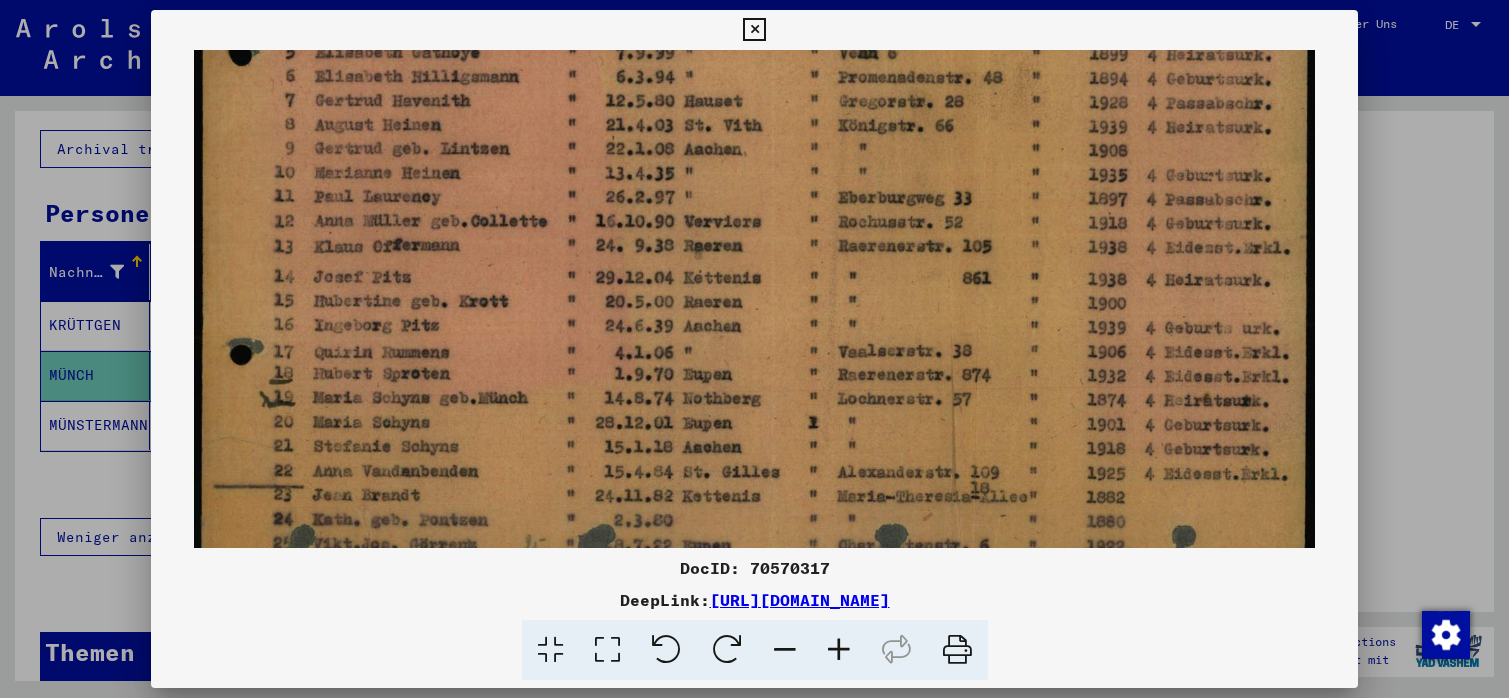 scroll, scrollTop: 267, scrollLeft: 0, axis: vertical 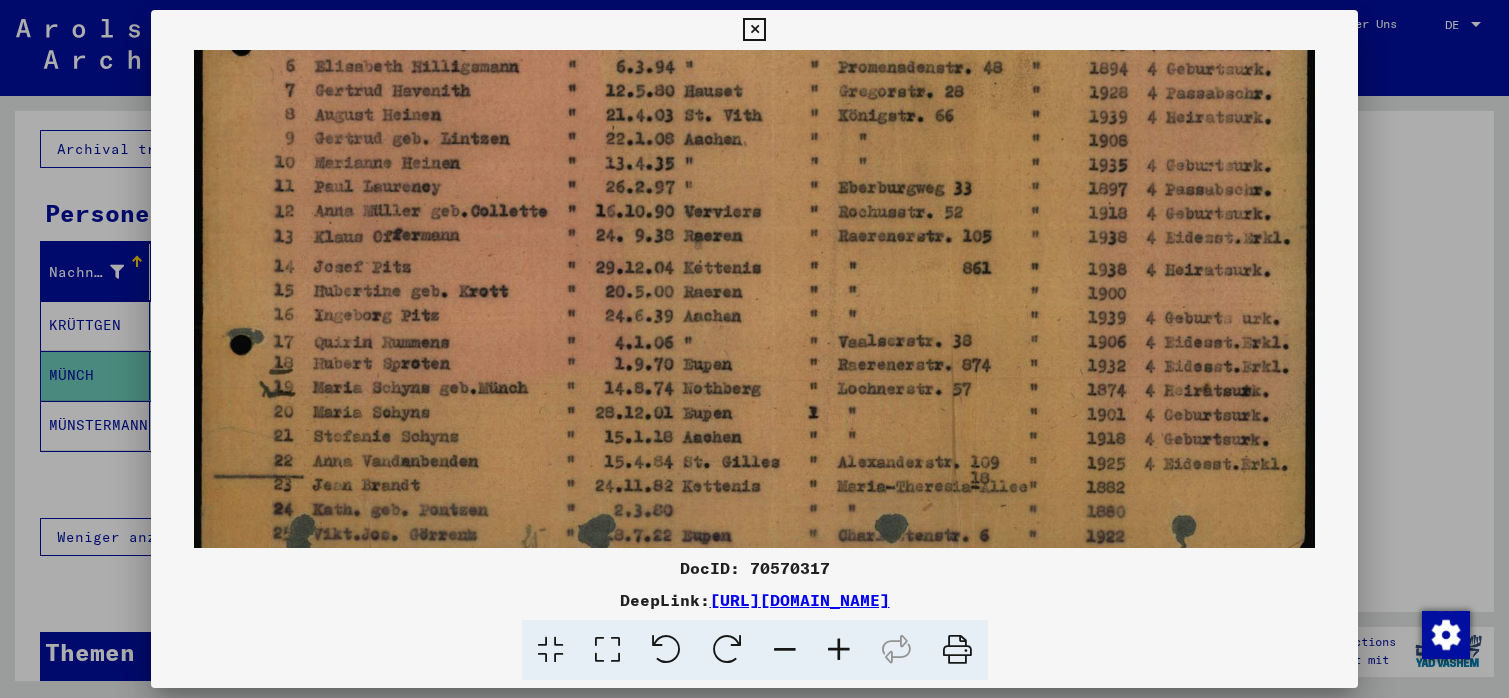 drag, startPoint x: 714, startPoint y: 414, endPoint x: 713, endPoint y: 177, distance: 237.0021 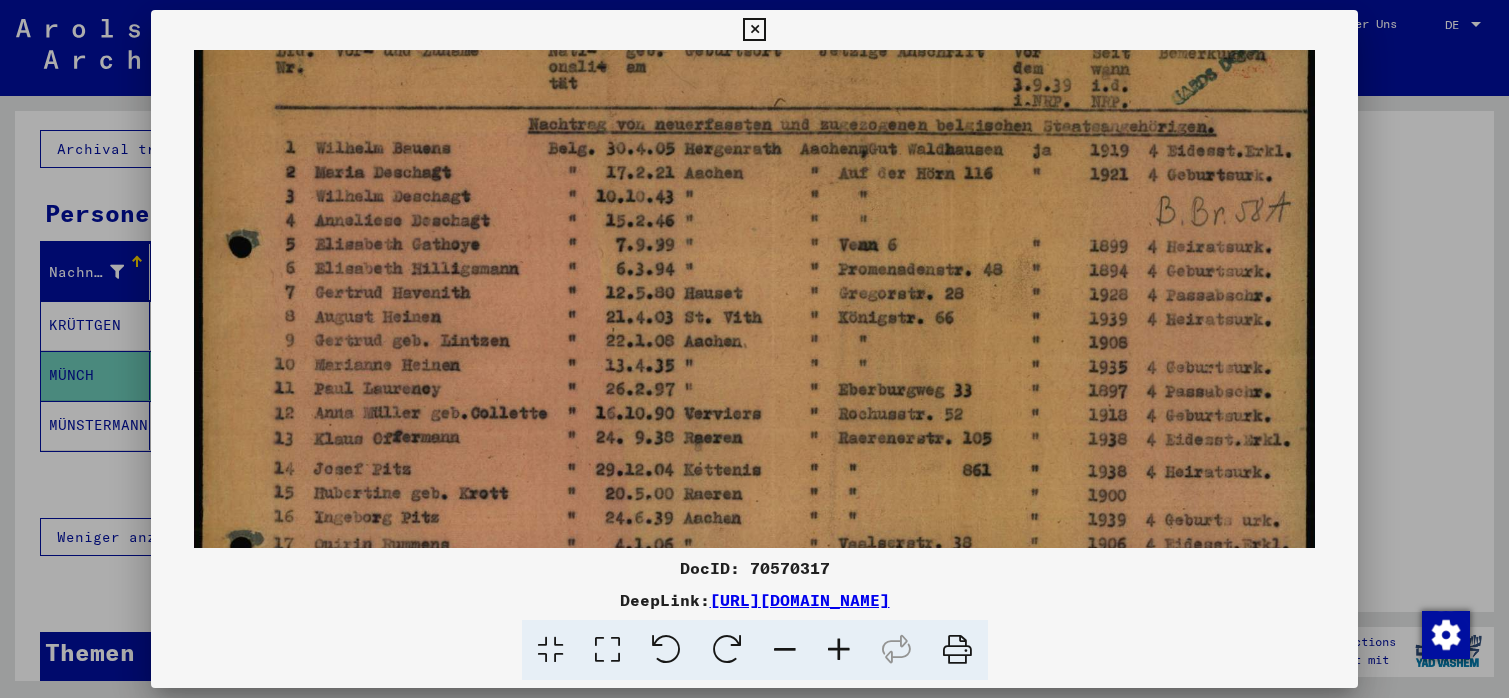 drag, startPoint x: 690, startPoint y: 303, endPoint x: 661, endPoint y: 481, distance: 180.3469 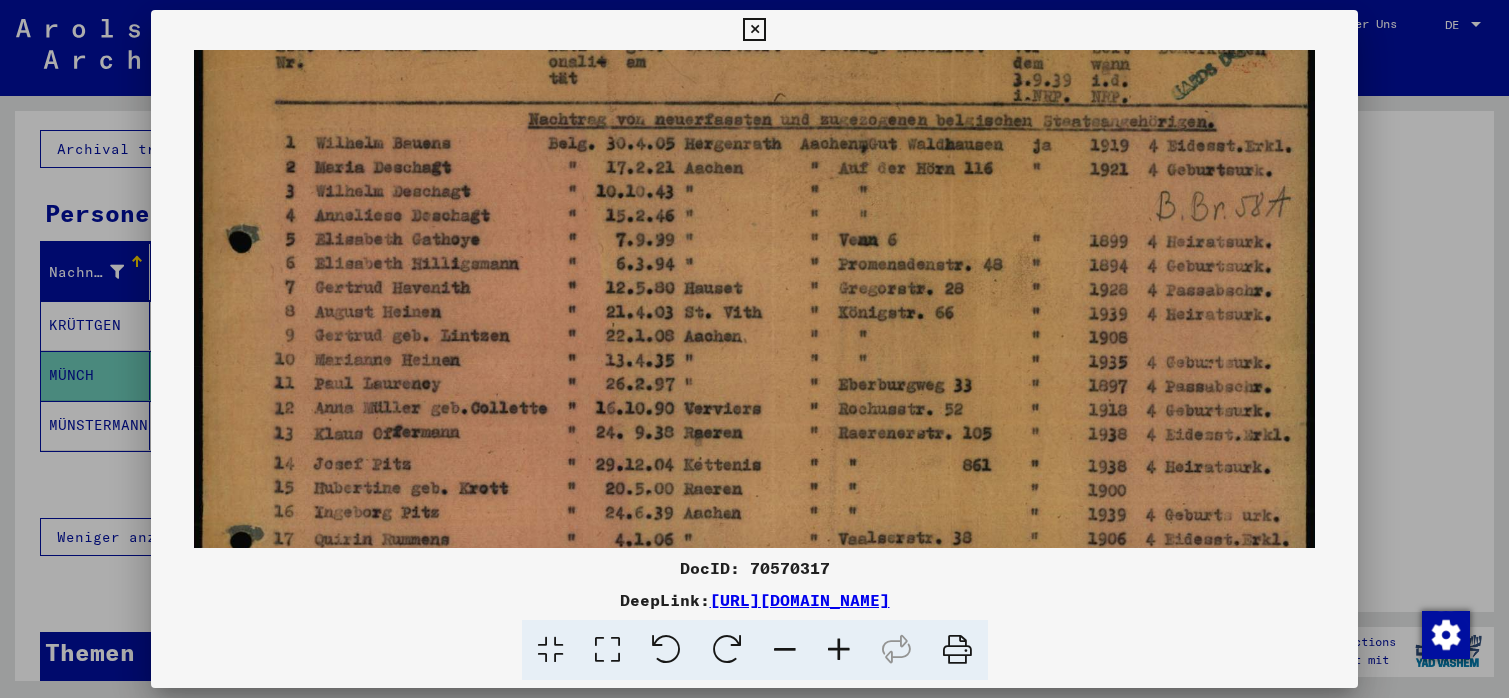 click at bounding box center (754, 30) 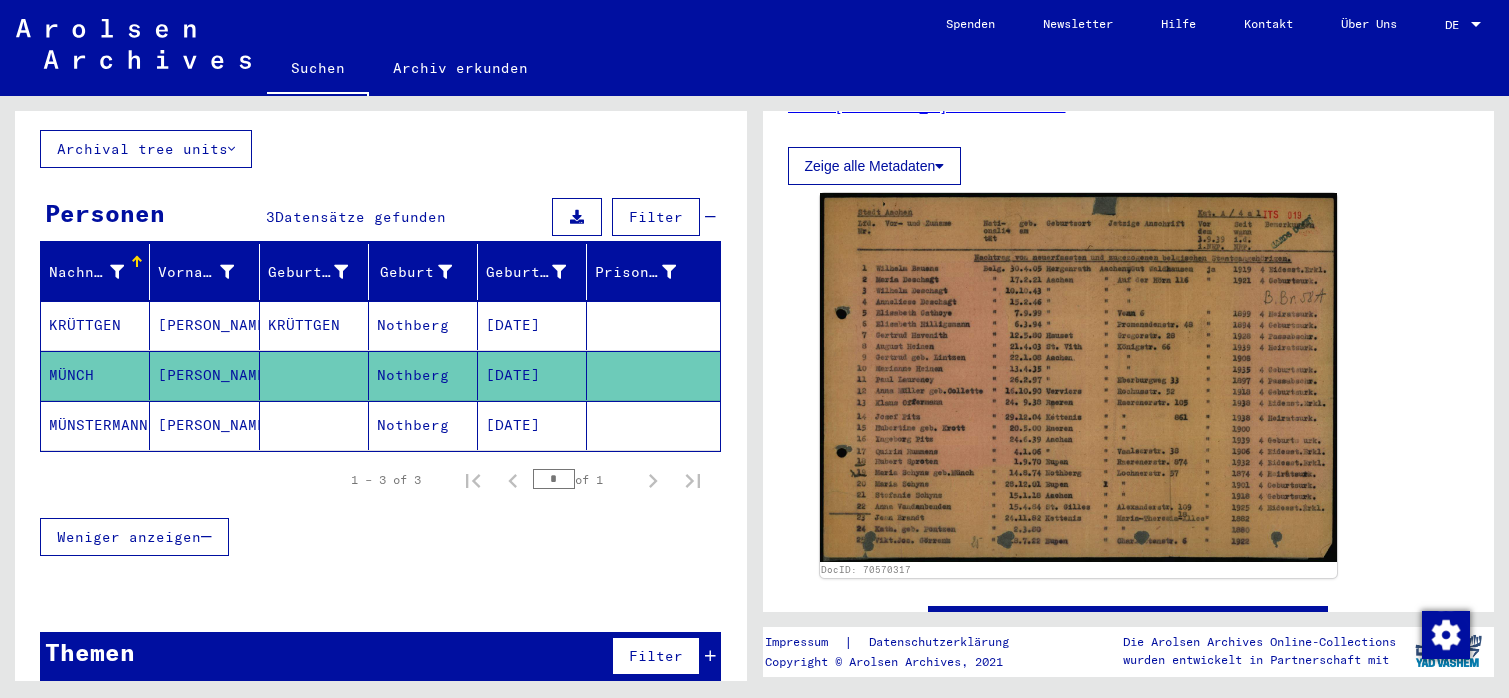 click on "MÜNSTERMANN" 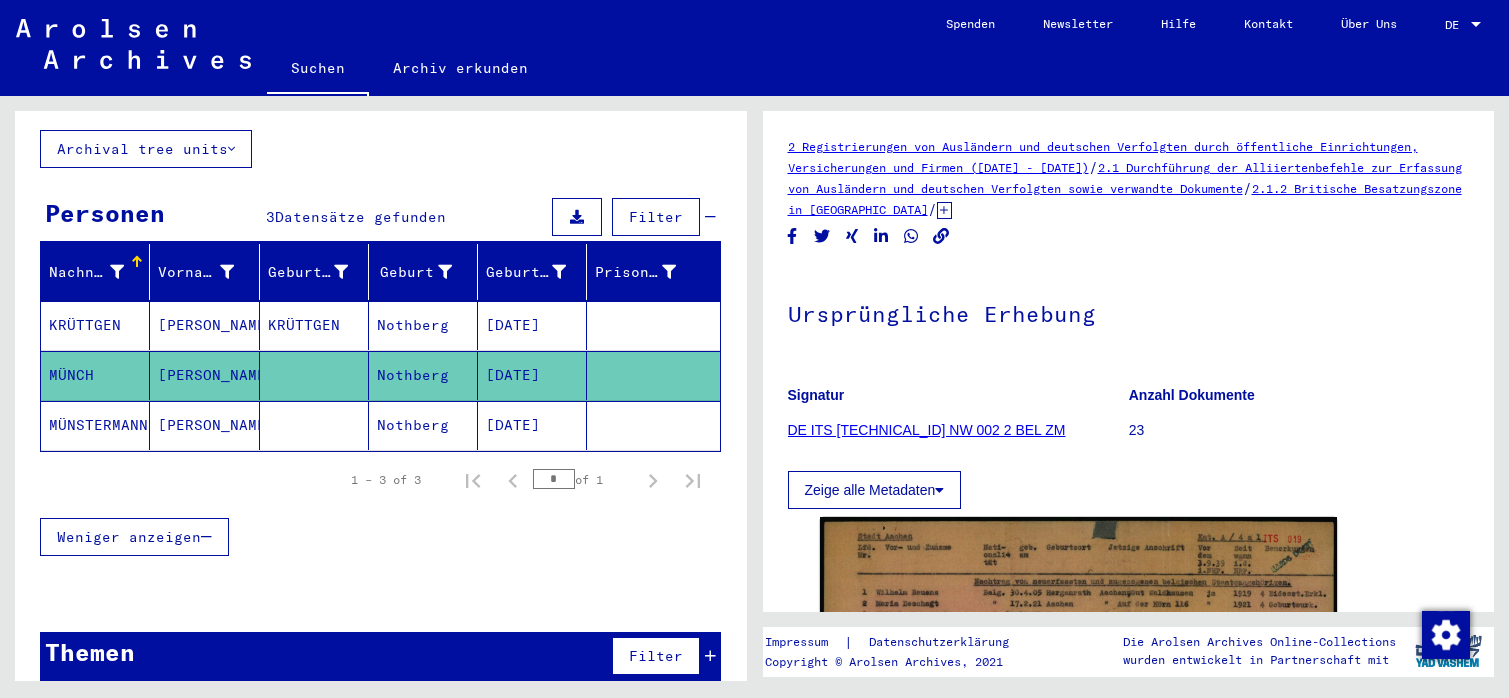 click on "MÜNSTERMANN" 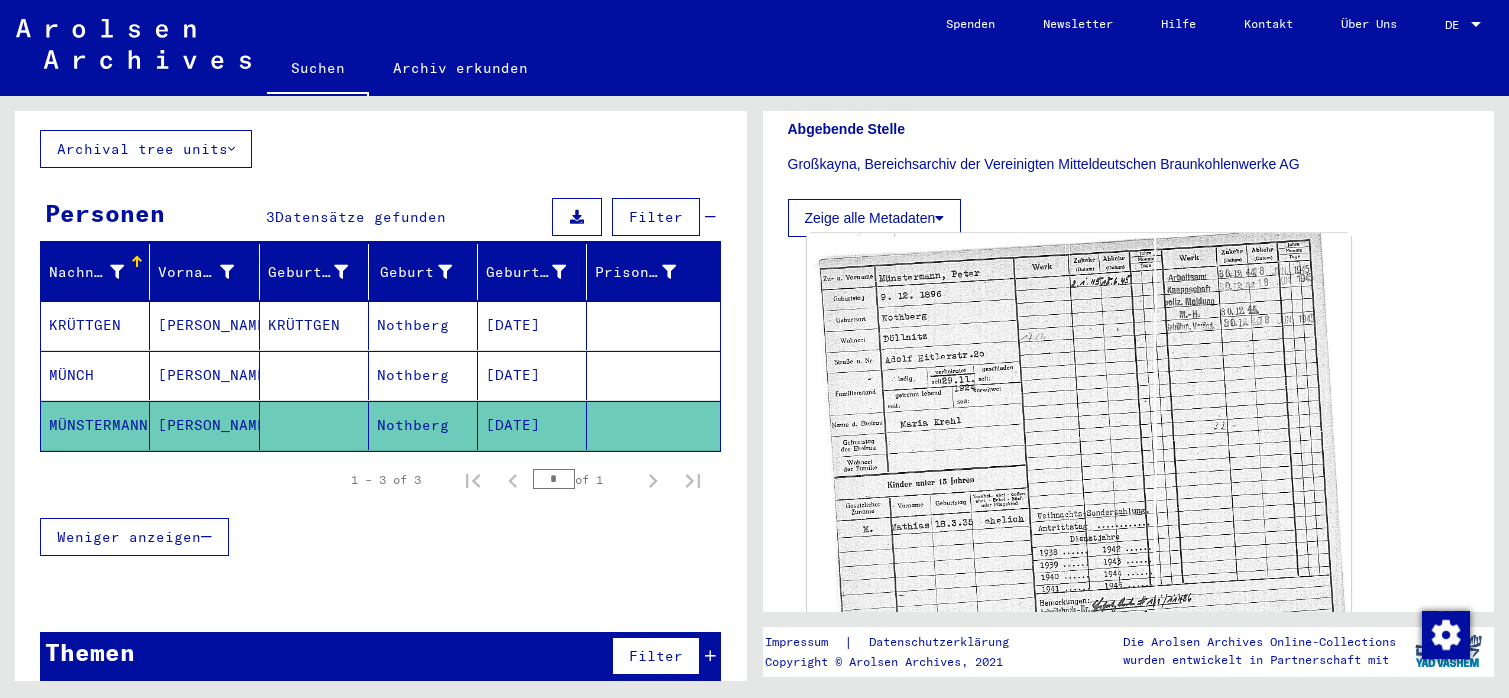 scroll, scrollTop: 648, scrollLeft: 0, axis: vertical 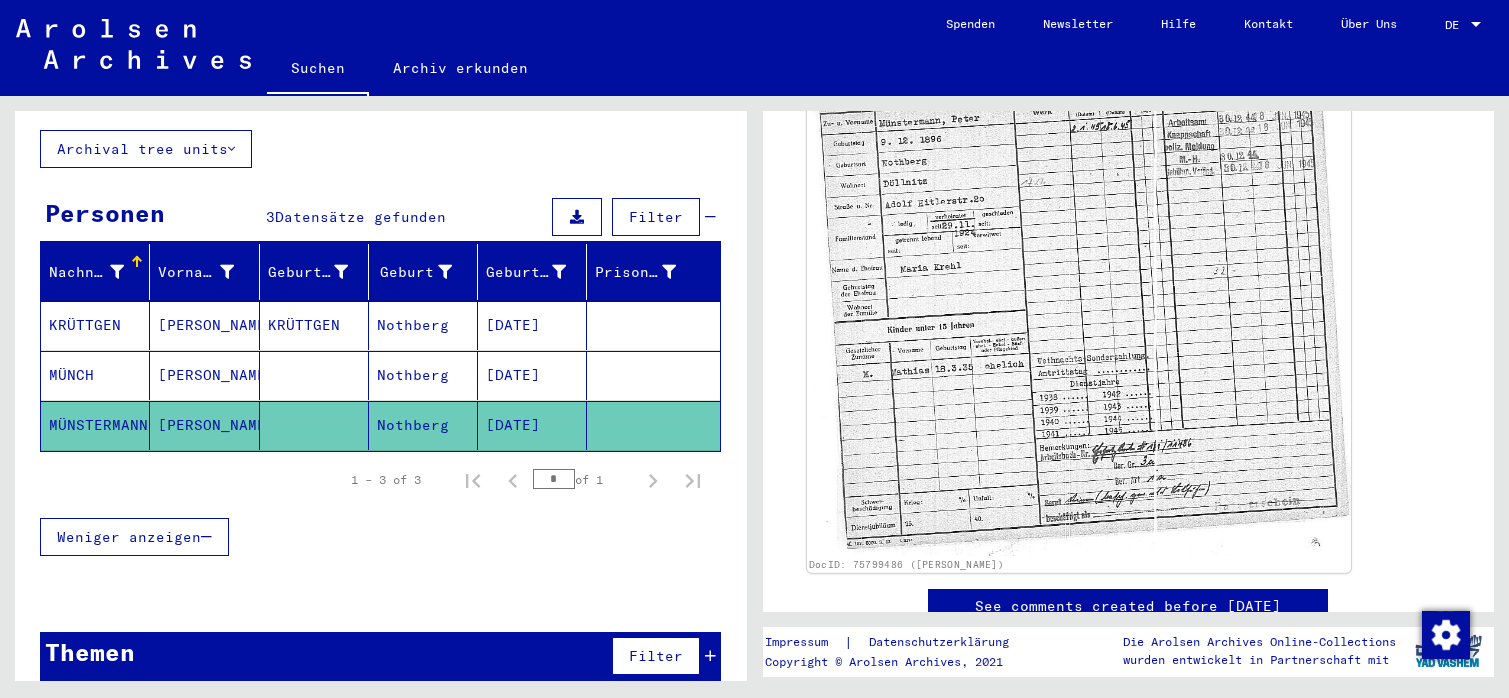 click 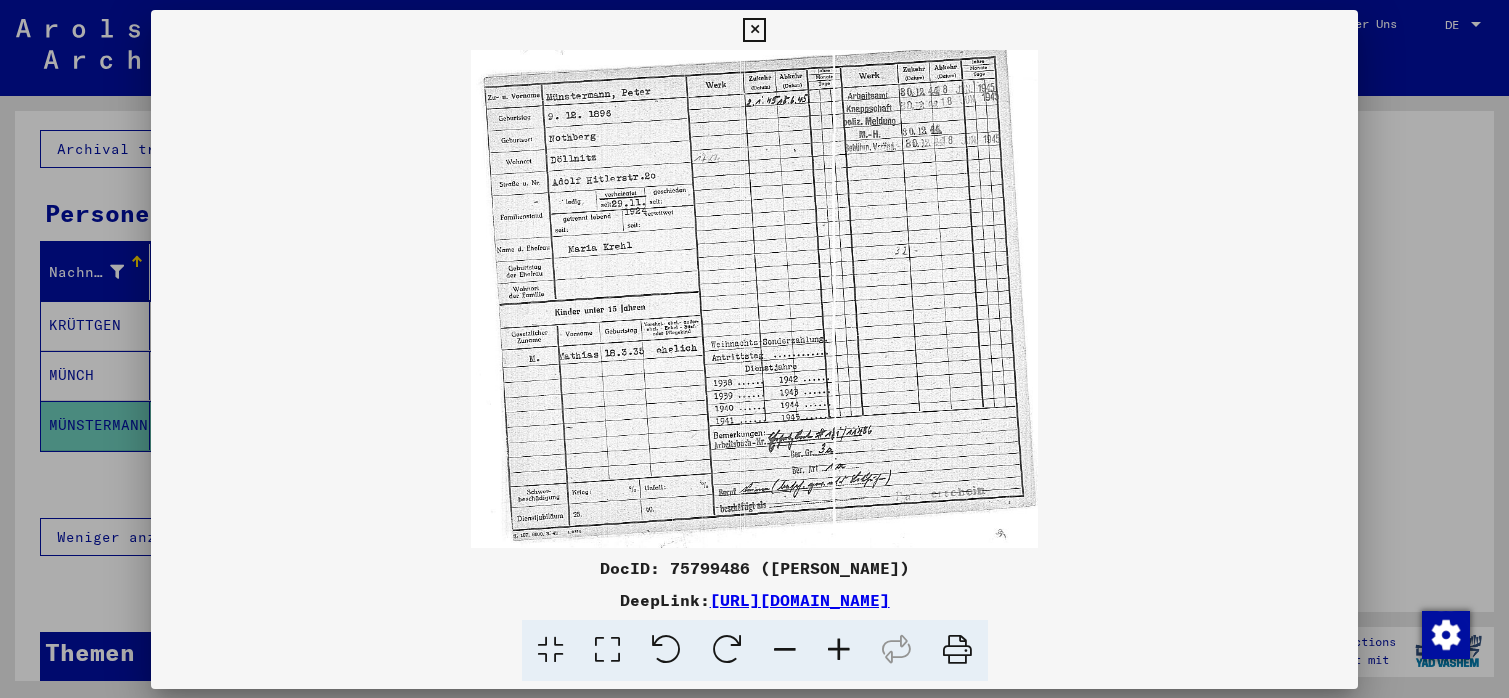 scroll, scrollTop: 648, scrollLeft: 0, axis: vertical 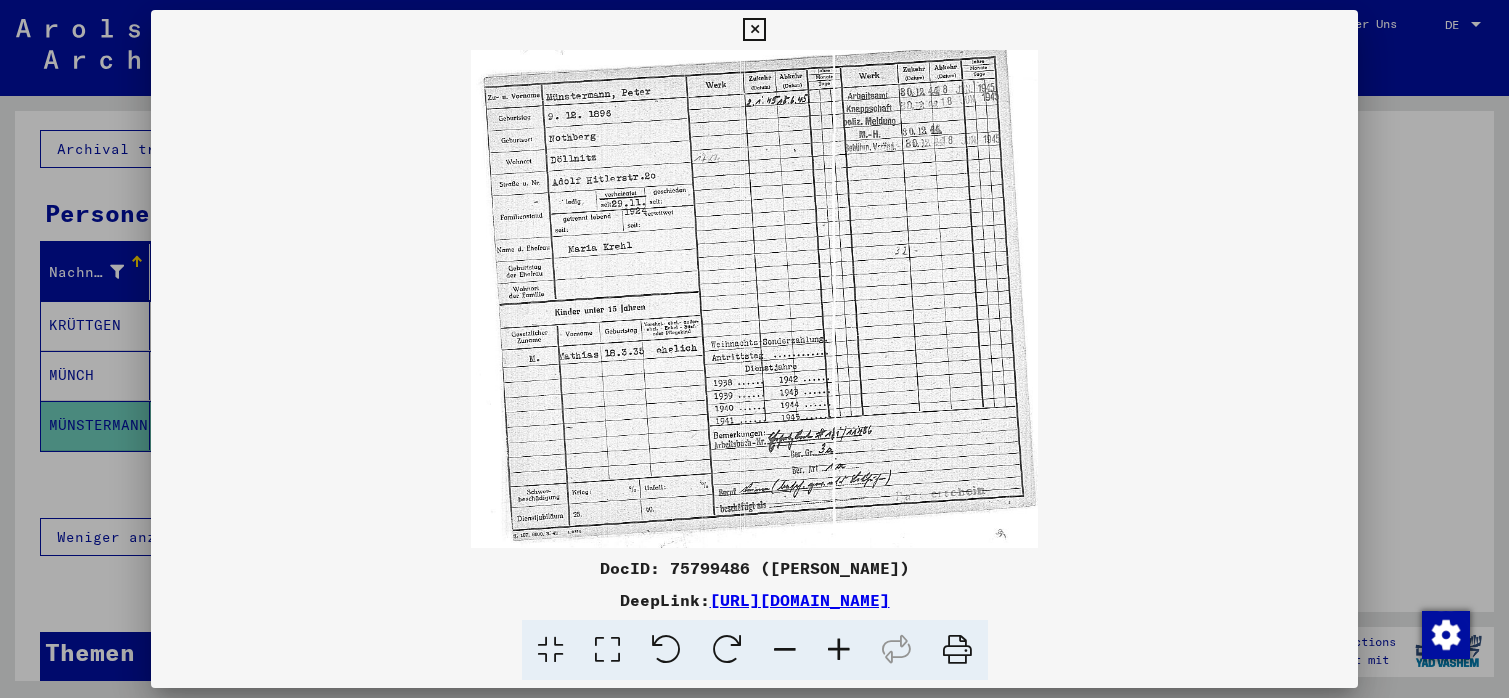 click at bounding box center [839, 650] 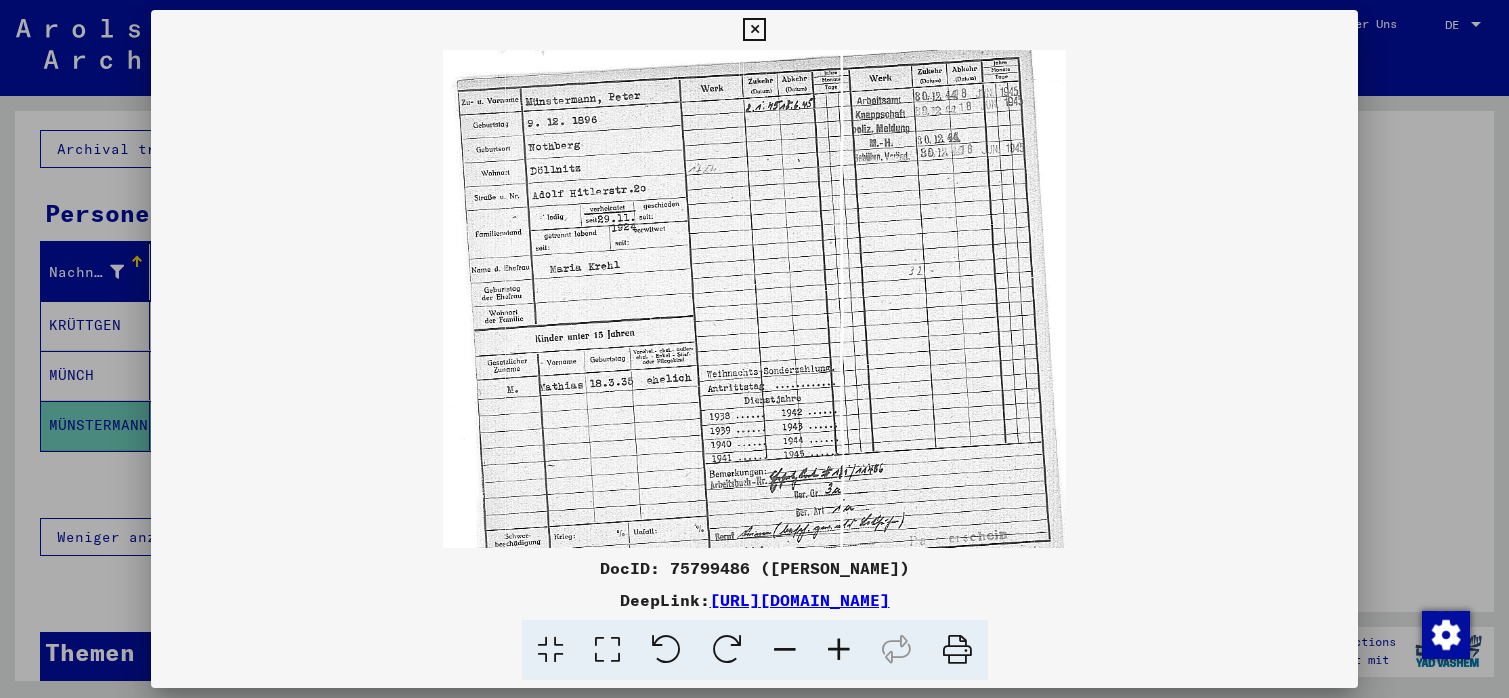 click at bounding box center [839, 650] 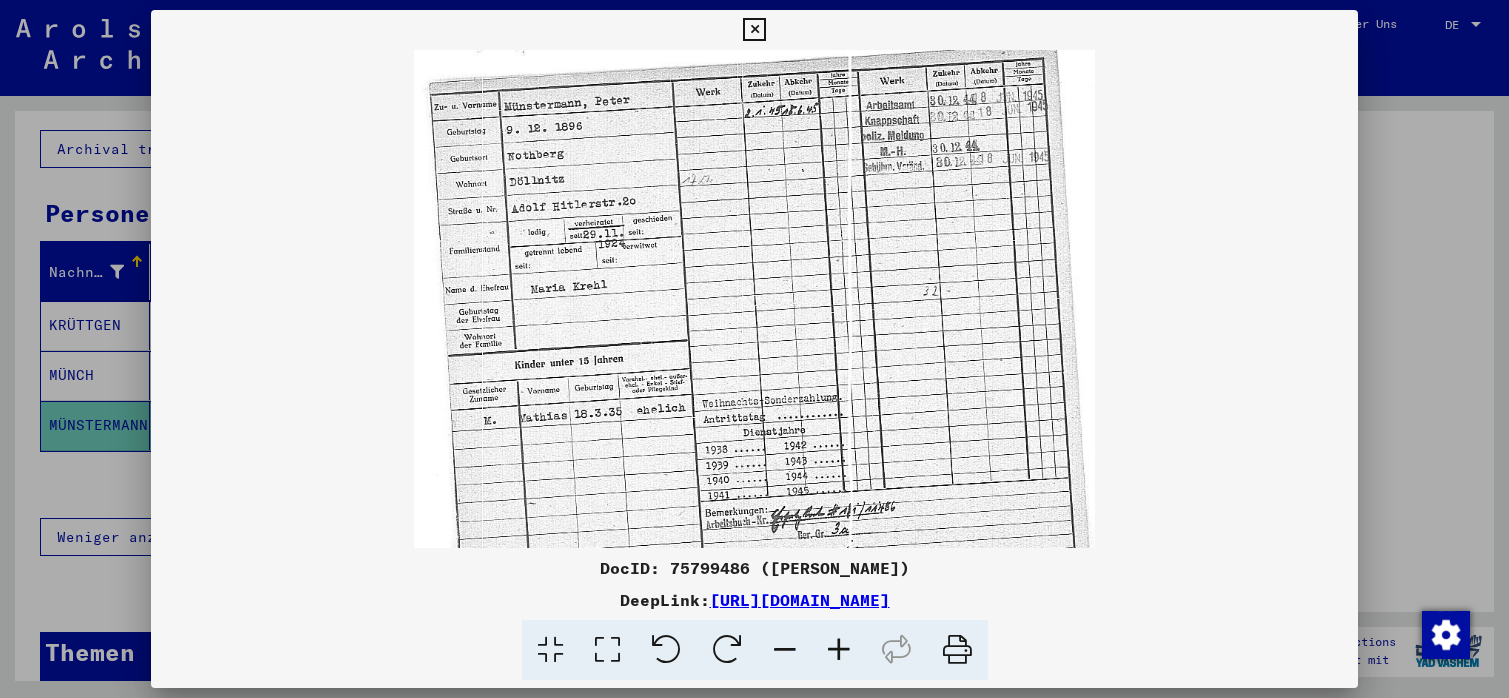 click at bounding box center [839, 650] 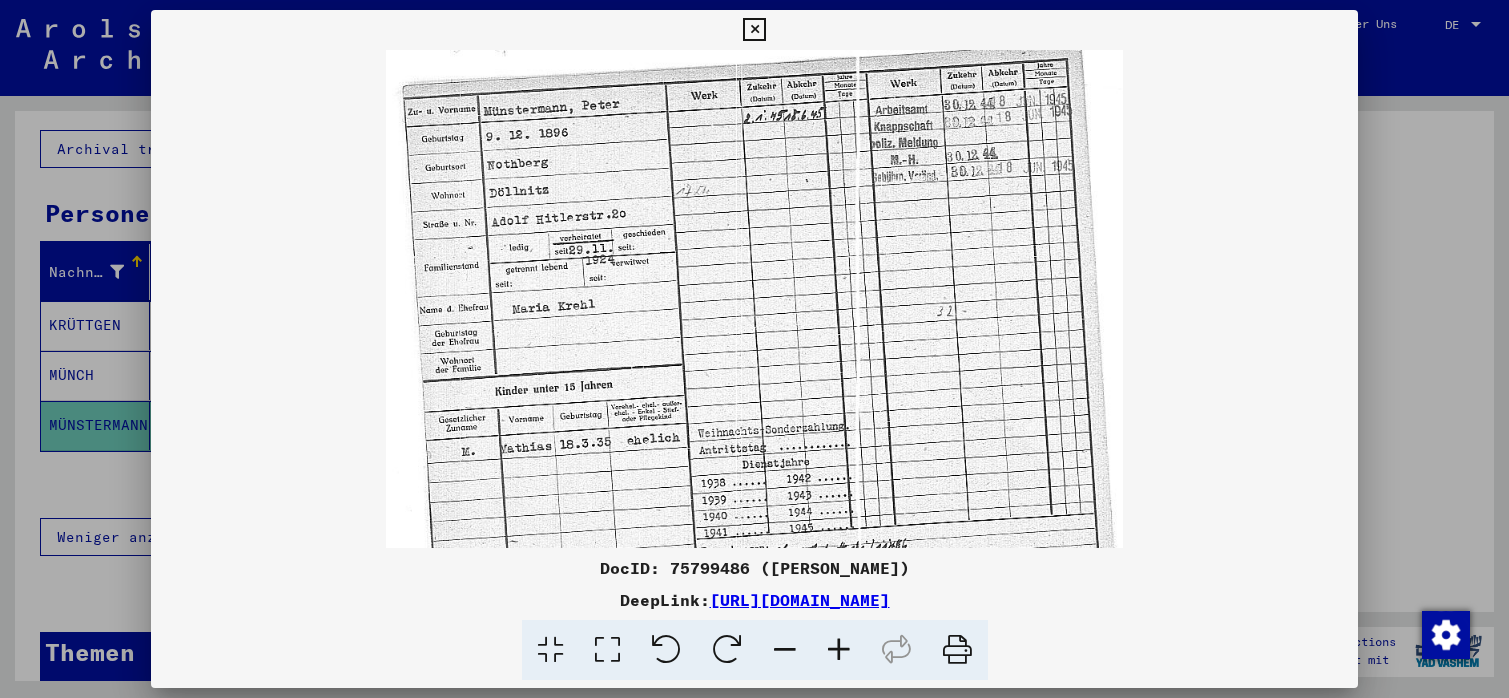 click at bounding box center [839, 650] 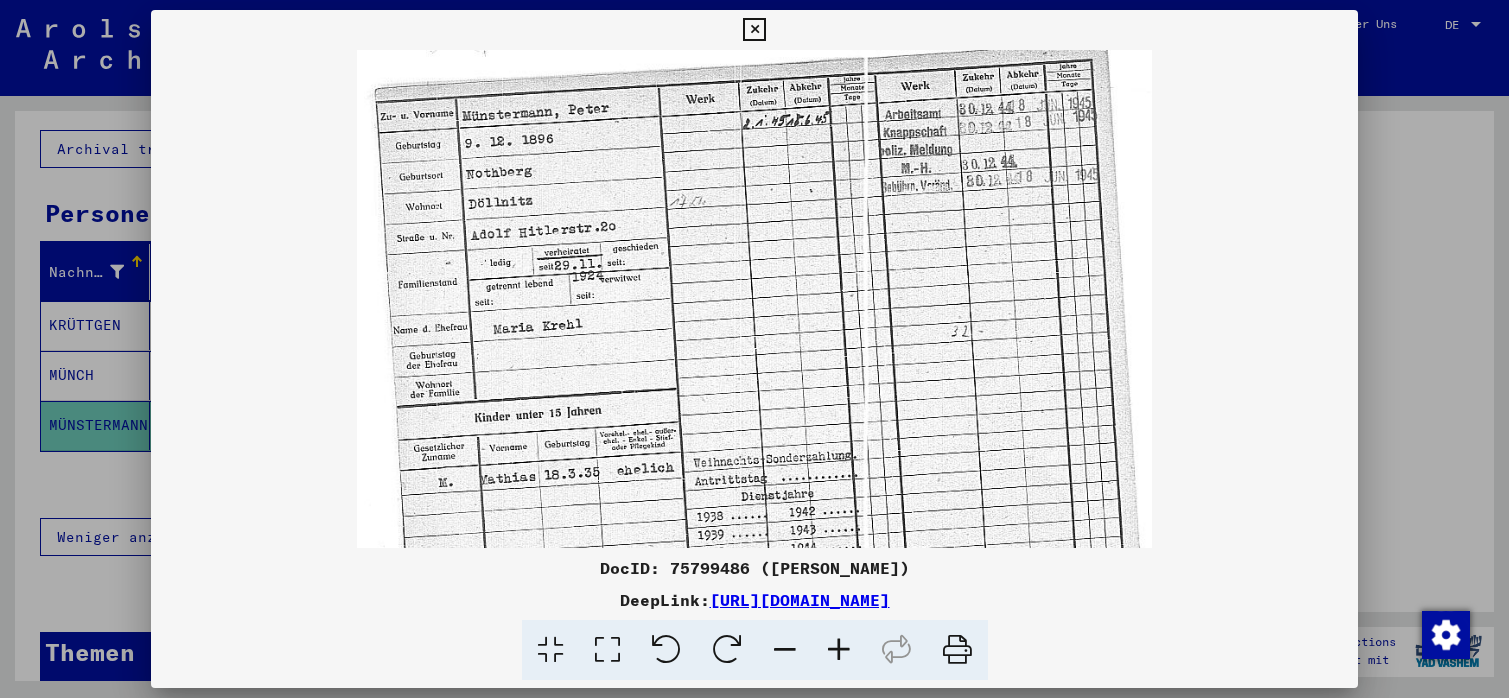 click at bounding box center (839, 650) 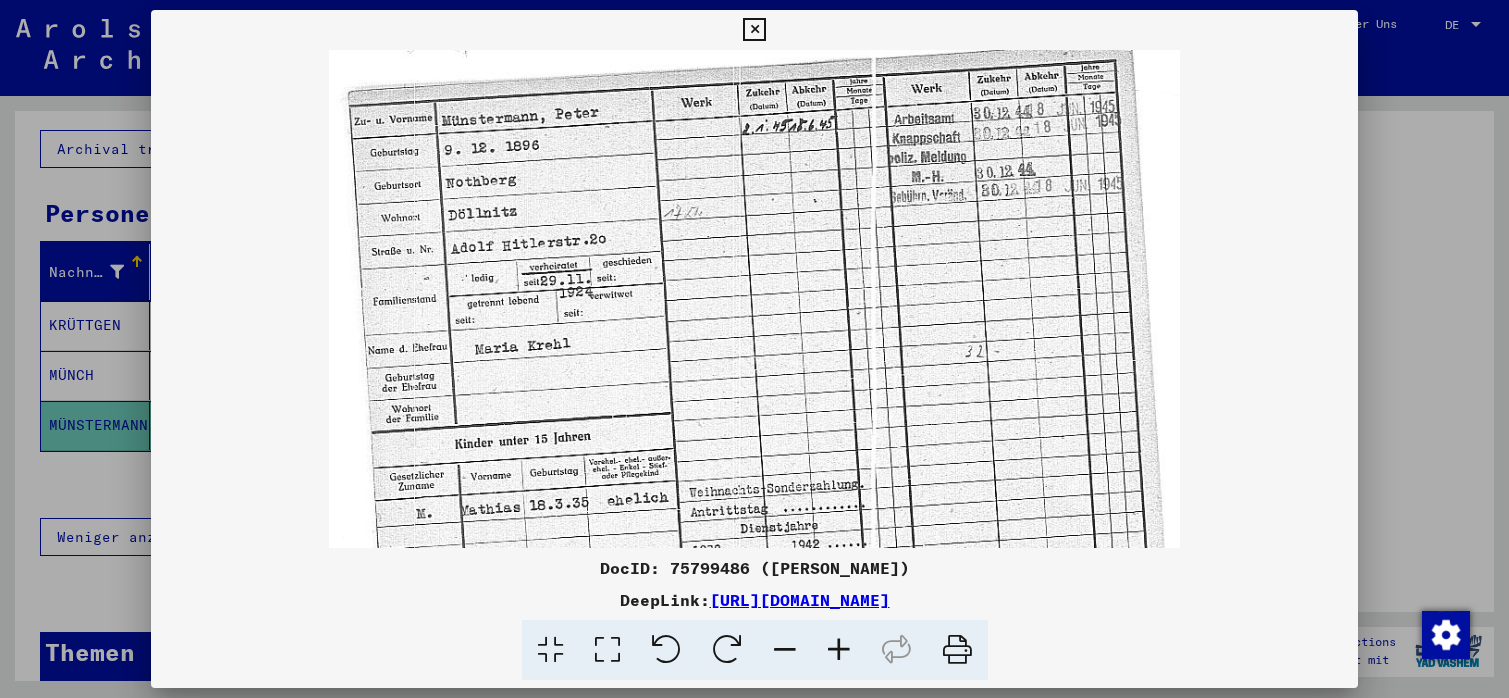 click at bounding box center [839, 650] 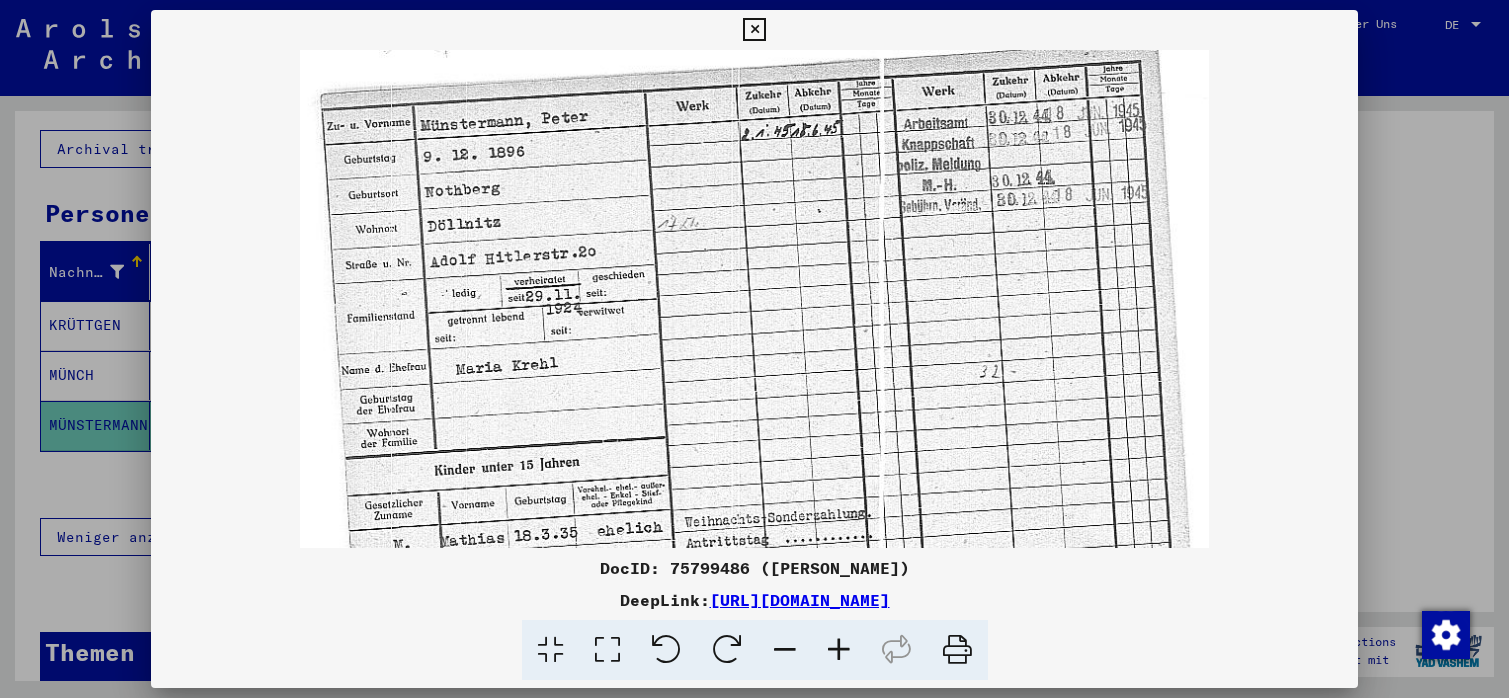 click at bounding box center [839, 650] 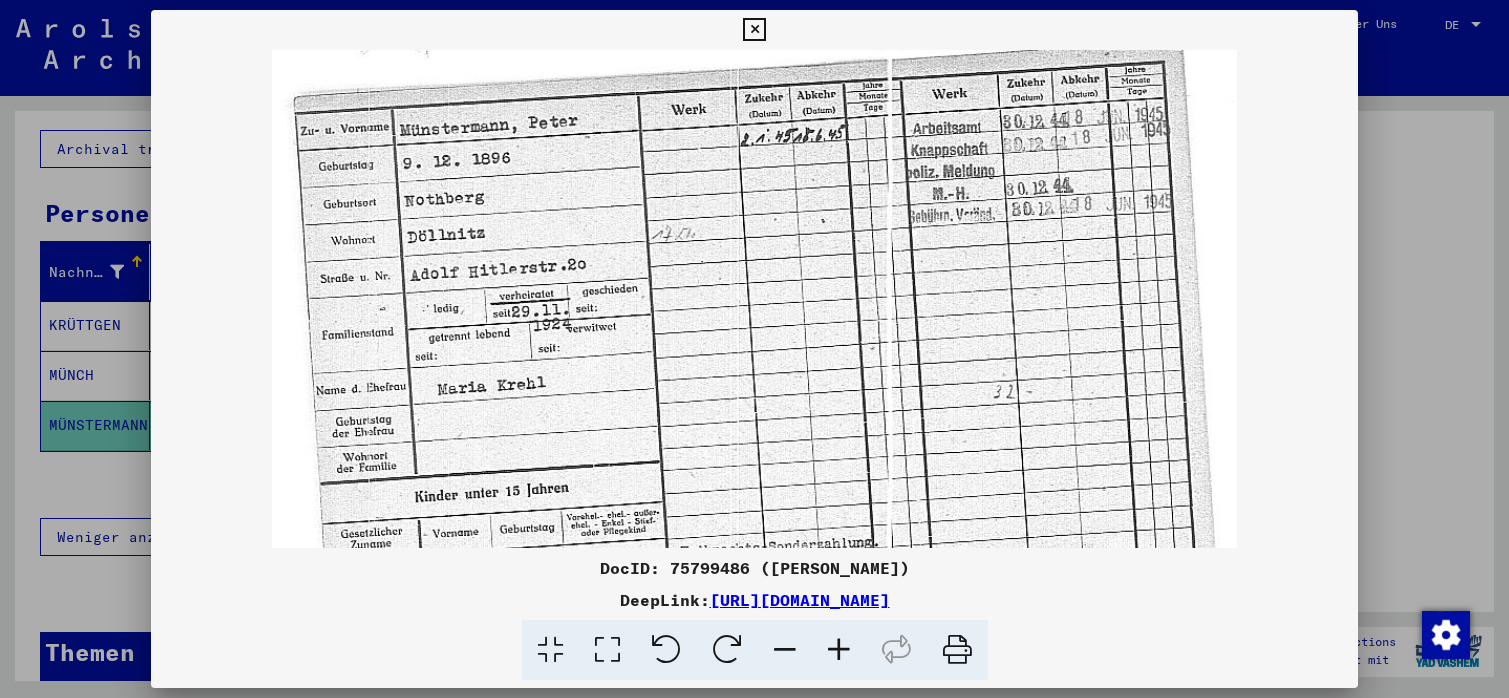 click at bounding box center [839, 650] 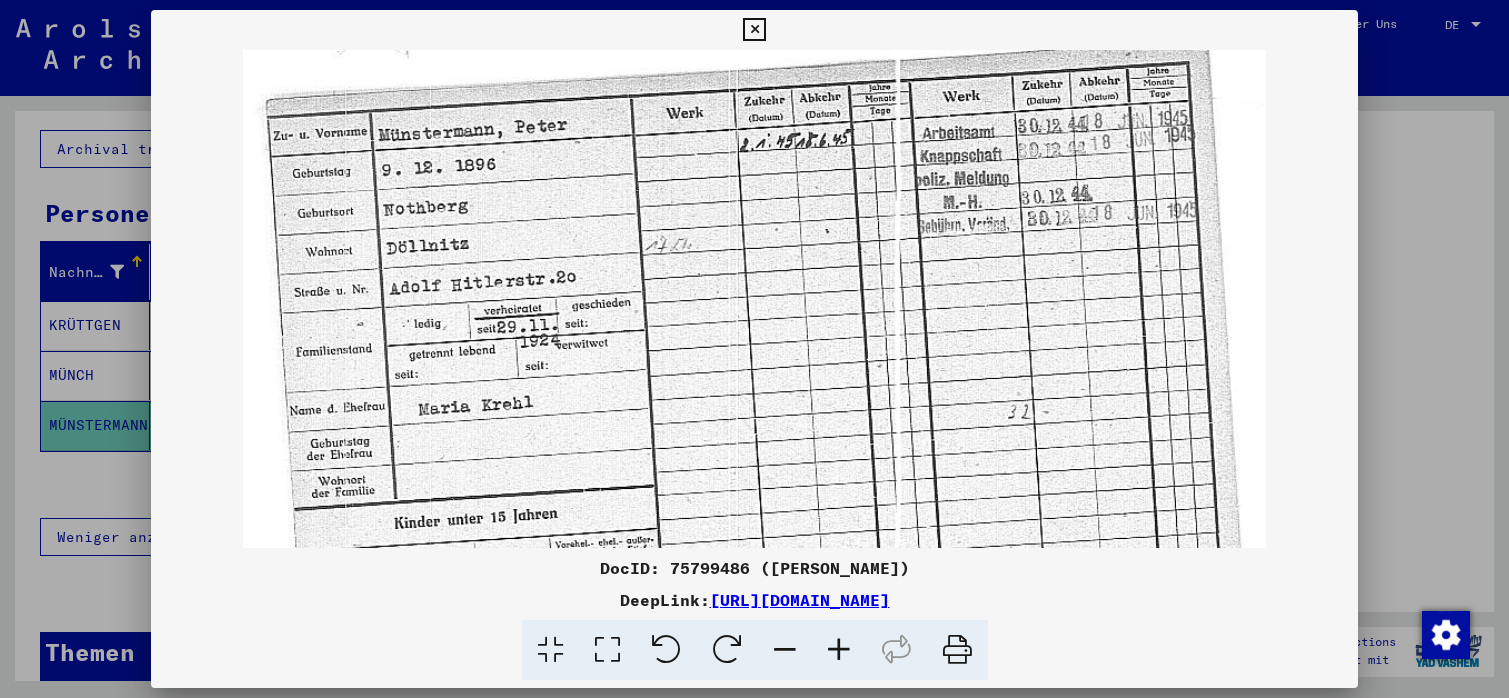 click at bounding box center (839, 650) 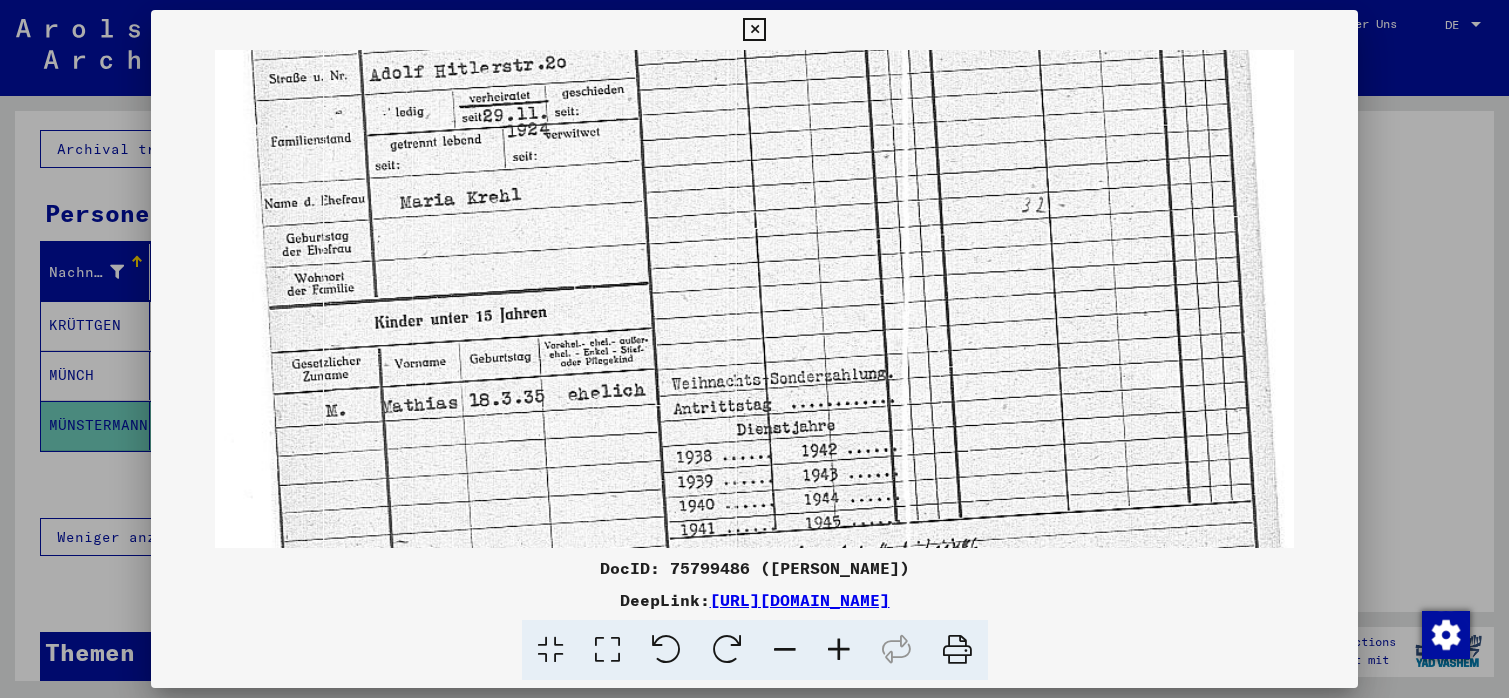 scroll, scrollTop: 257, scrollLeft: 0, axis: vertical 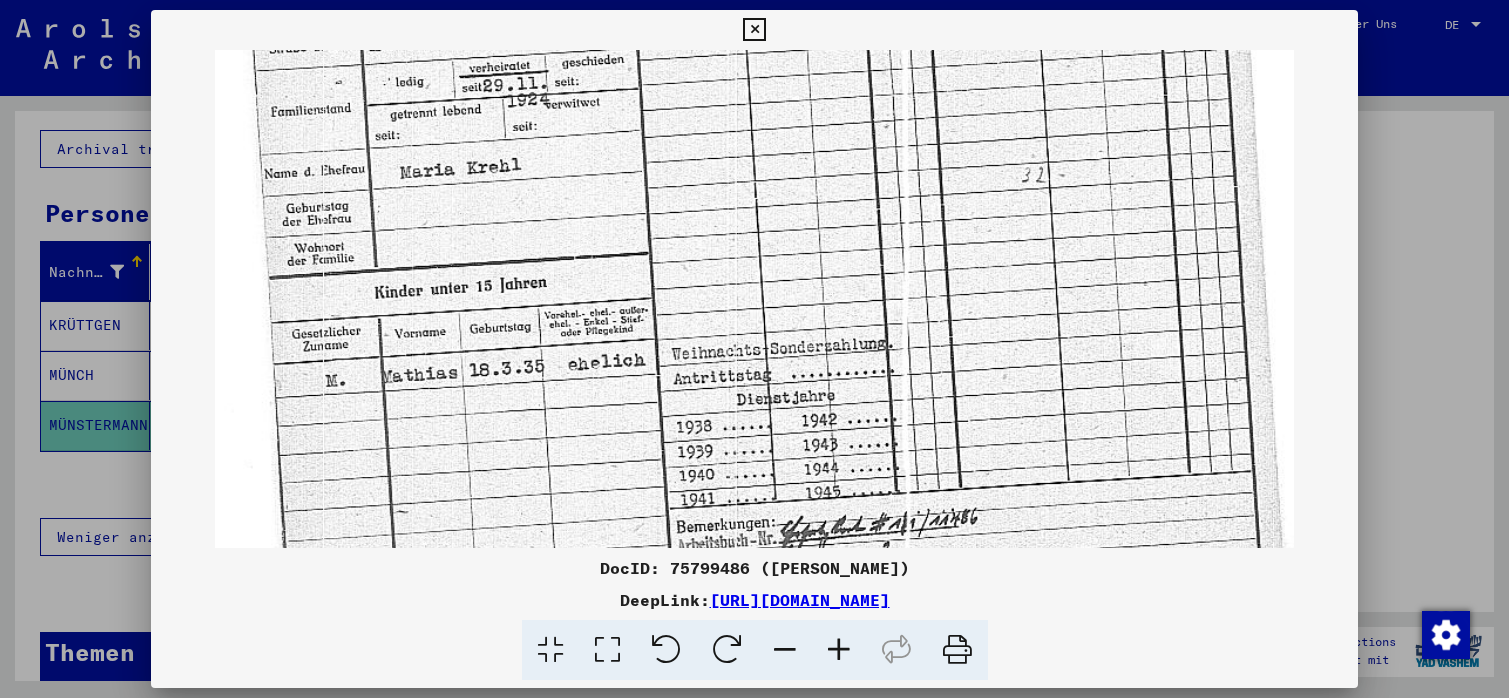 drag, startPoint x: 811, startPoint y: 388, endPoint x: 823, endPoint y: 131, distance: 257.28 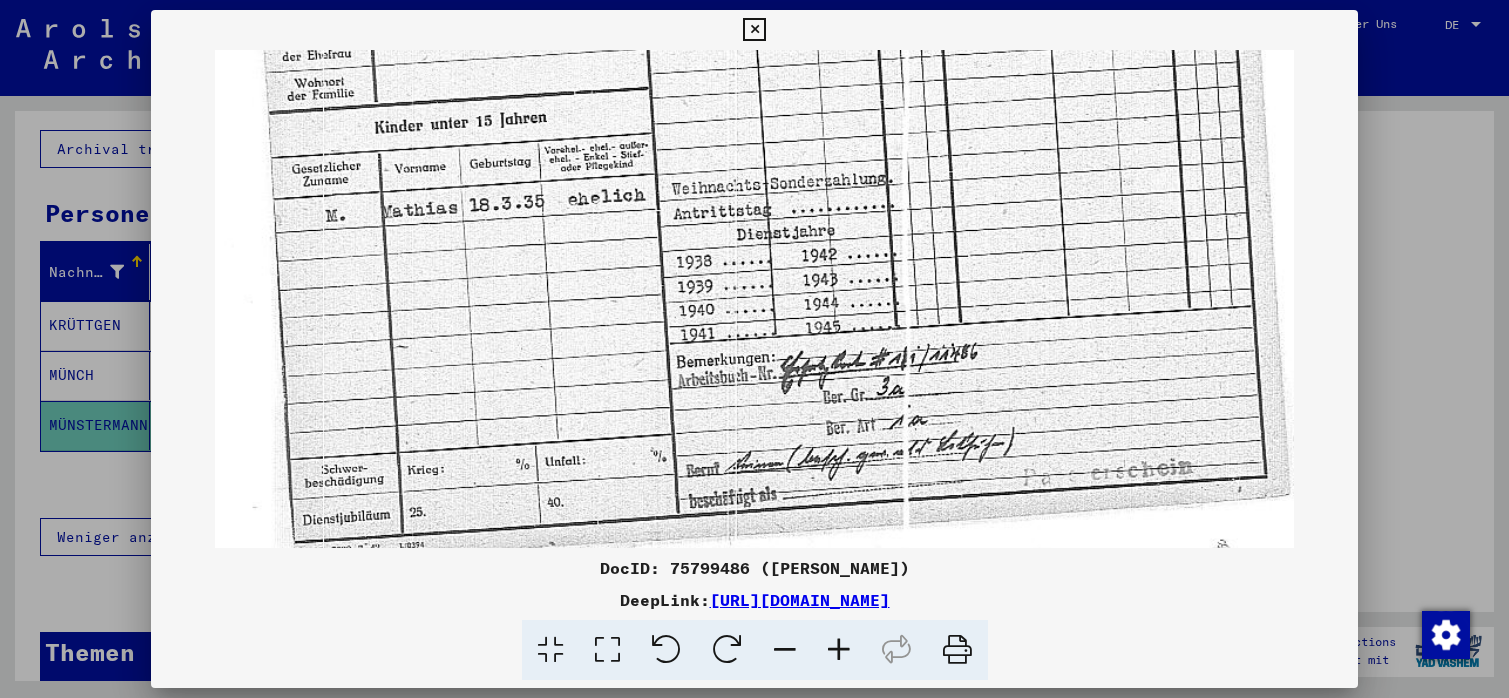 scroll, scrollTop: 428, scrollLeft: 0, axis: vertical 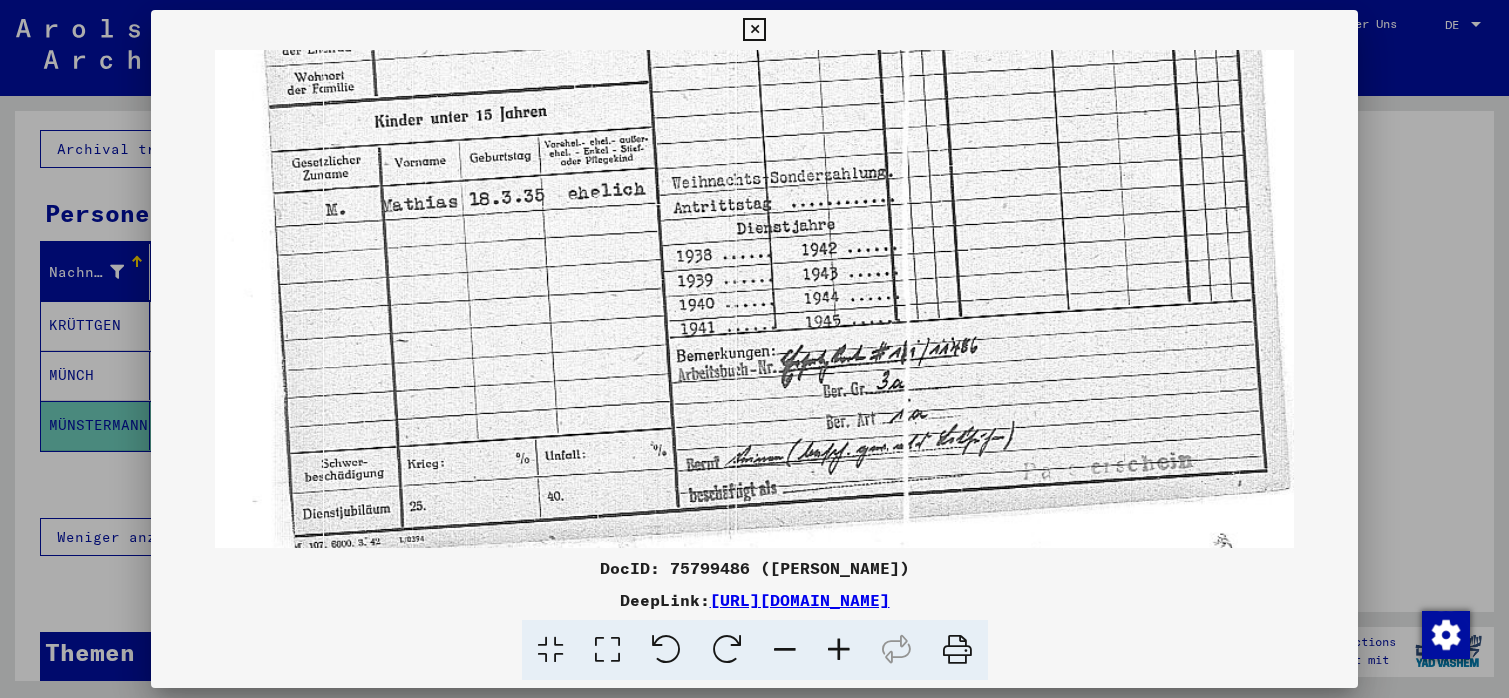 drag, startPoint x: 793, startPoint y: 300, endPoint x: 798, endPoint y: 129, distance: 171.07309 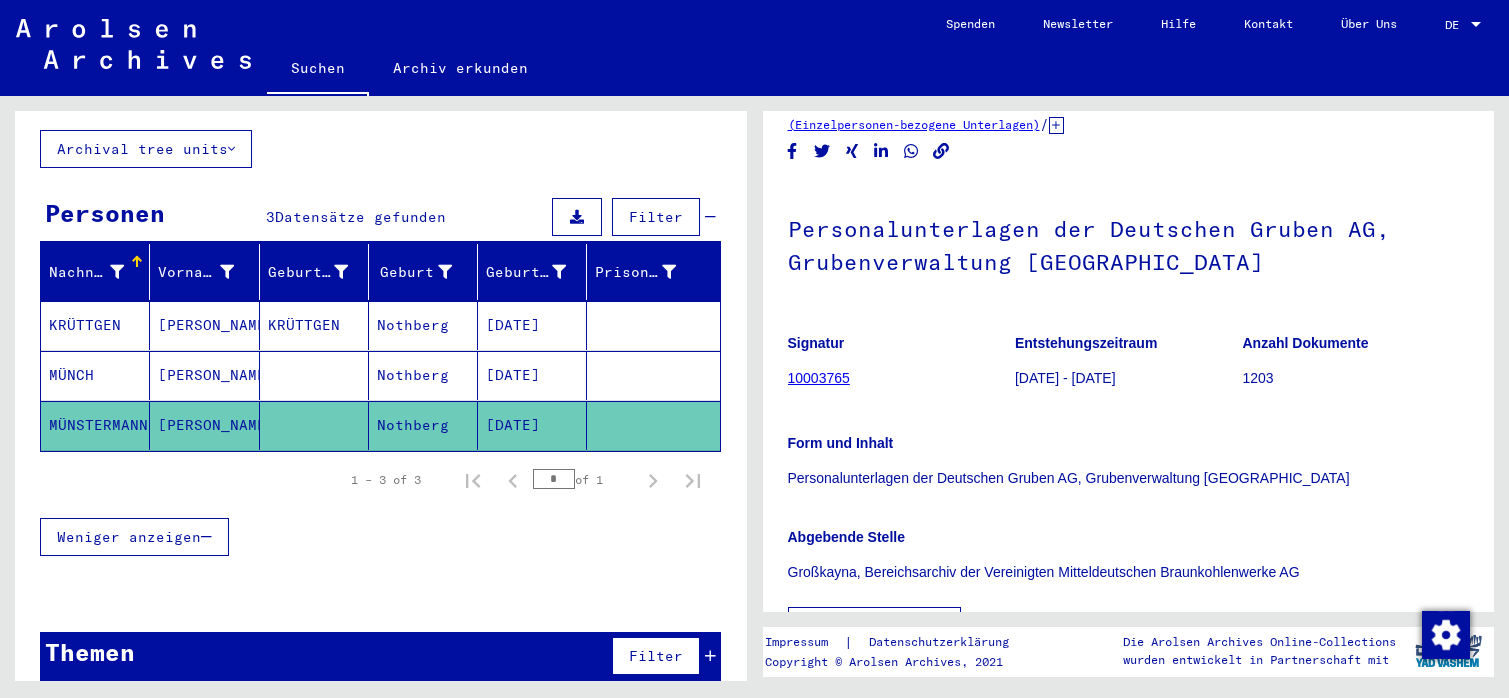 scroll, scrollTop: 0, scrollLeft: 0, axis: both 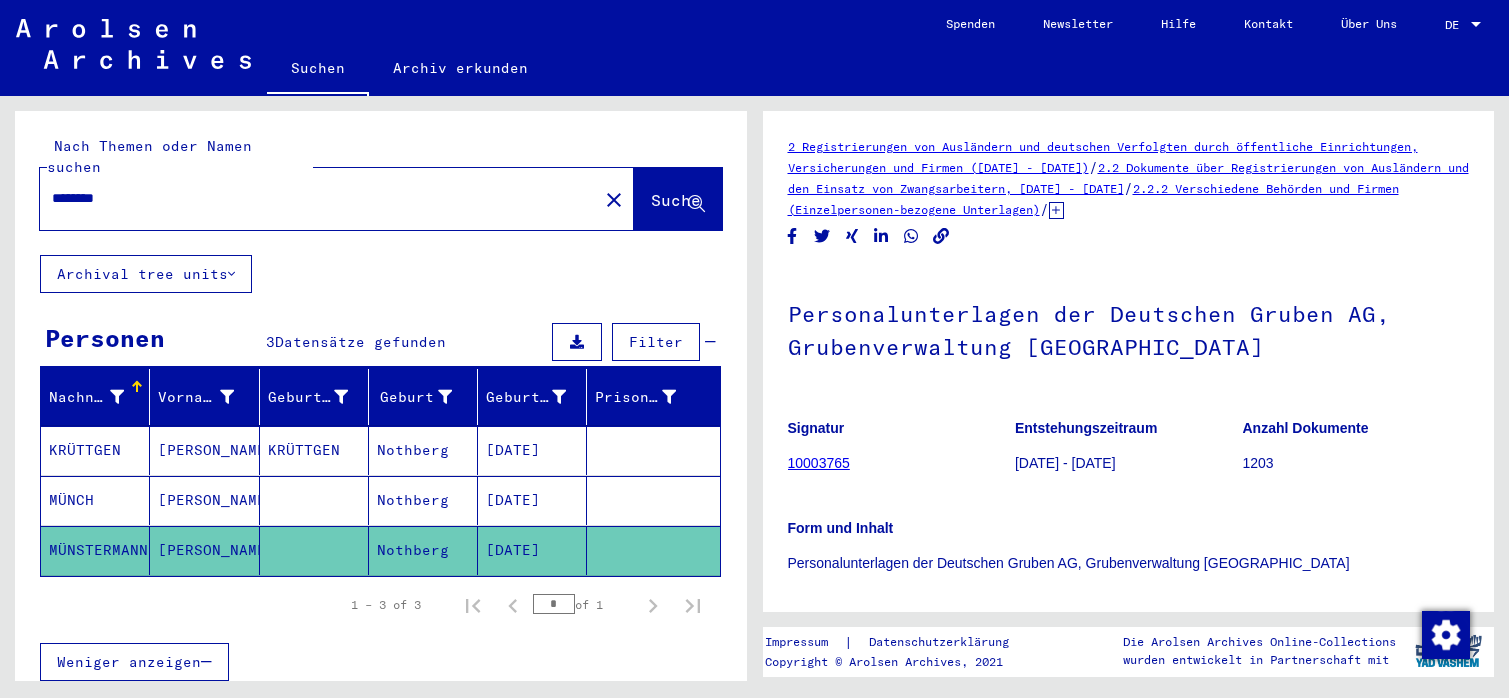 drag, startPoint x: 134, startPoint y: 182, endPoint x: 35, endPoint y: 174, distance: 99.32271 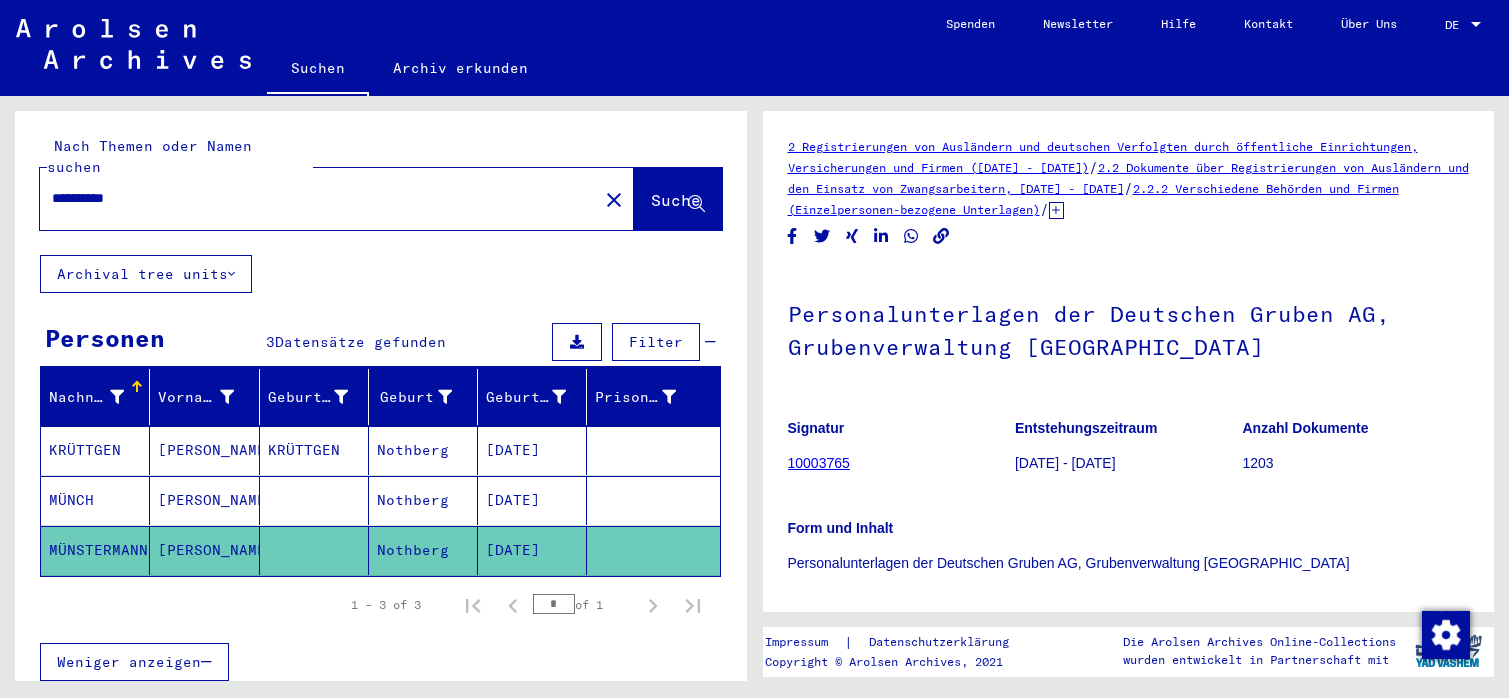 type on "**********" 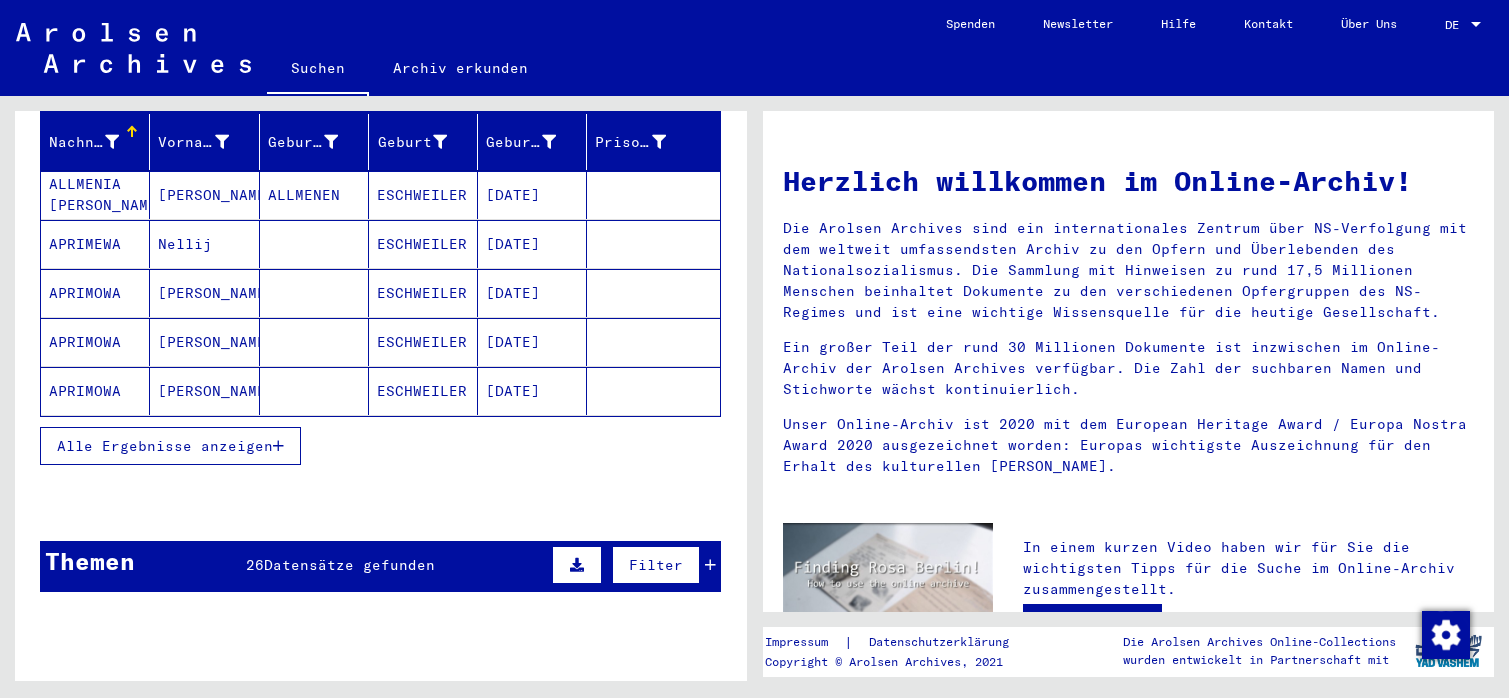 scroll, scrollTop: 324, scrollLeft: 0, axis: vertical 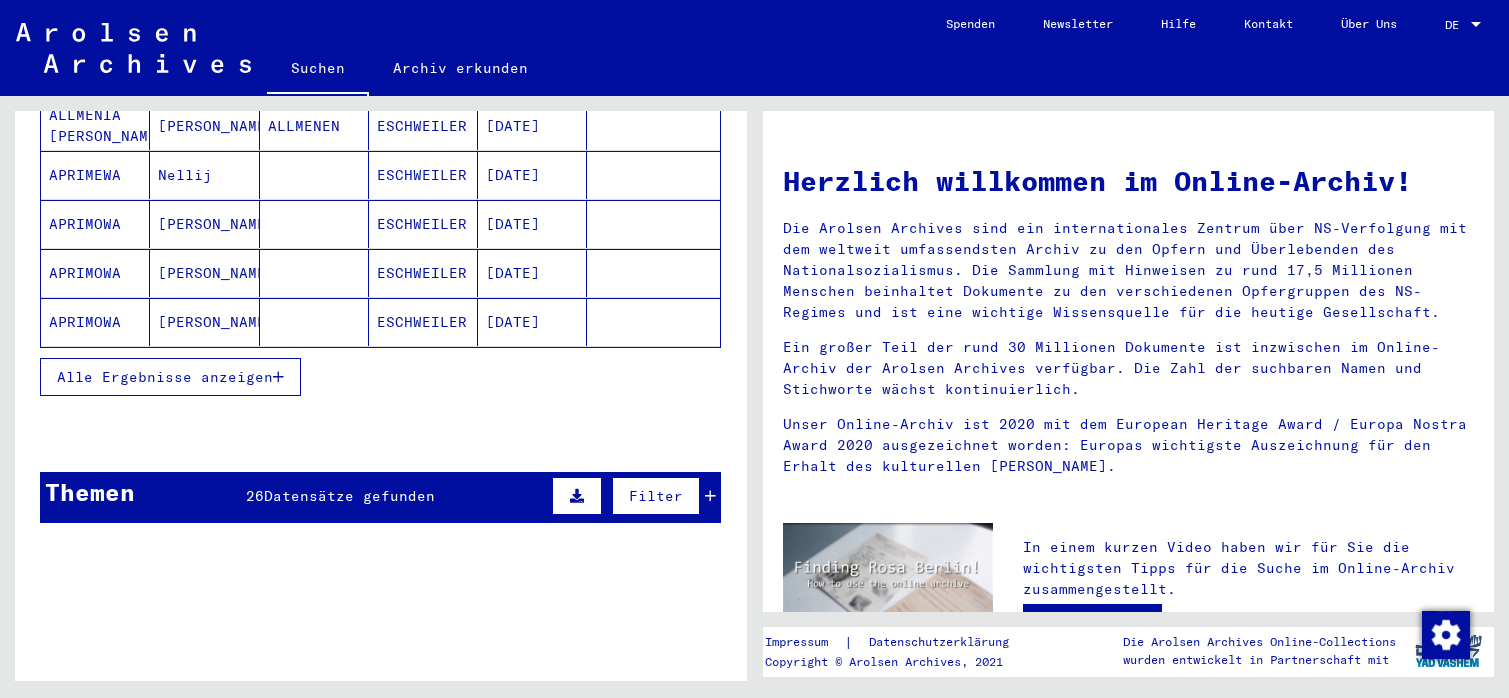 click on "Alle Ergebnisse anzeigen" at bounding box center [165, 377] 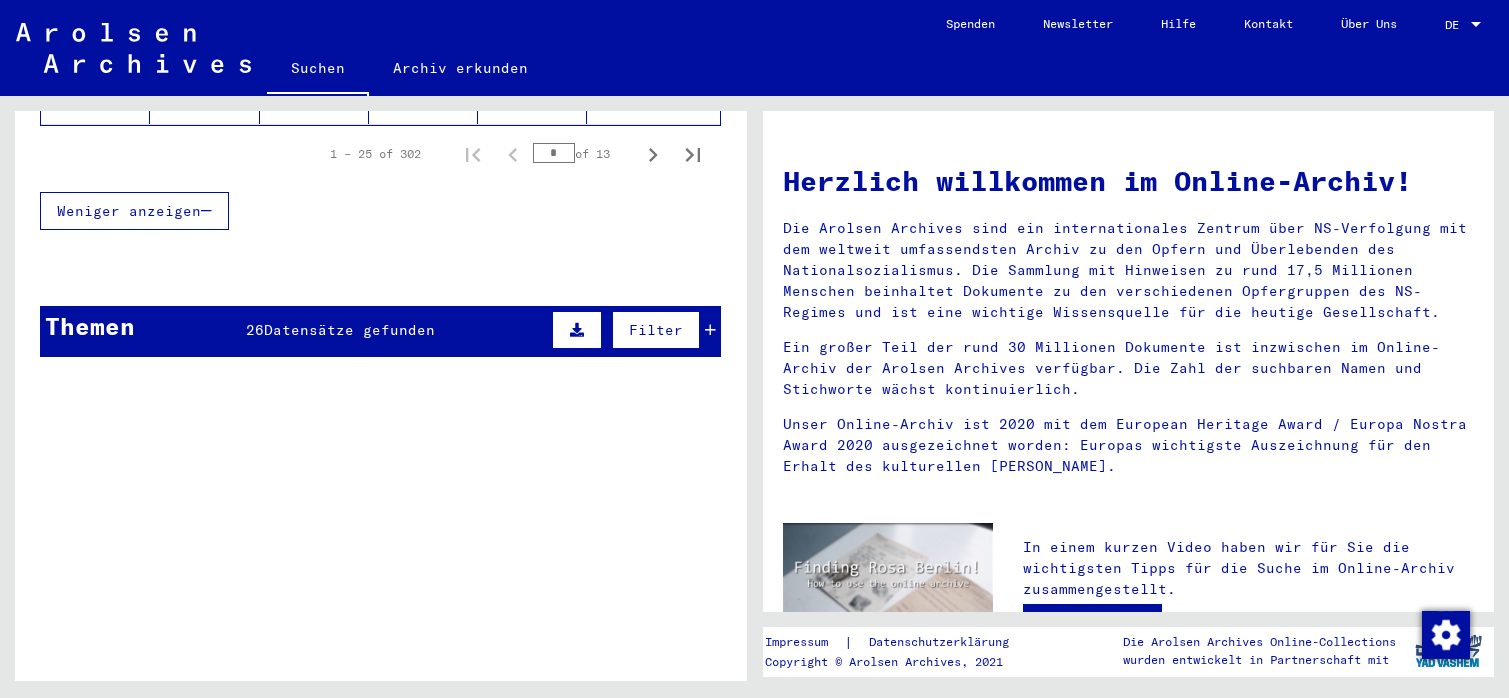 scroll, scrollTop: 1505, scrollLeft: 0, axis: vertical 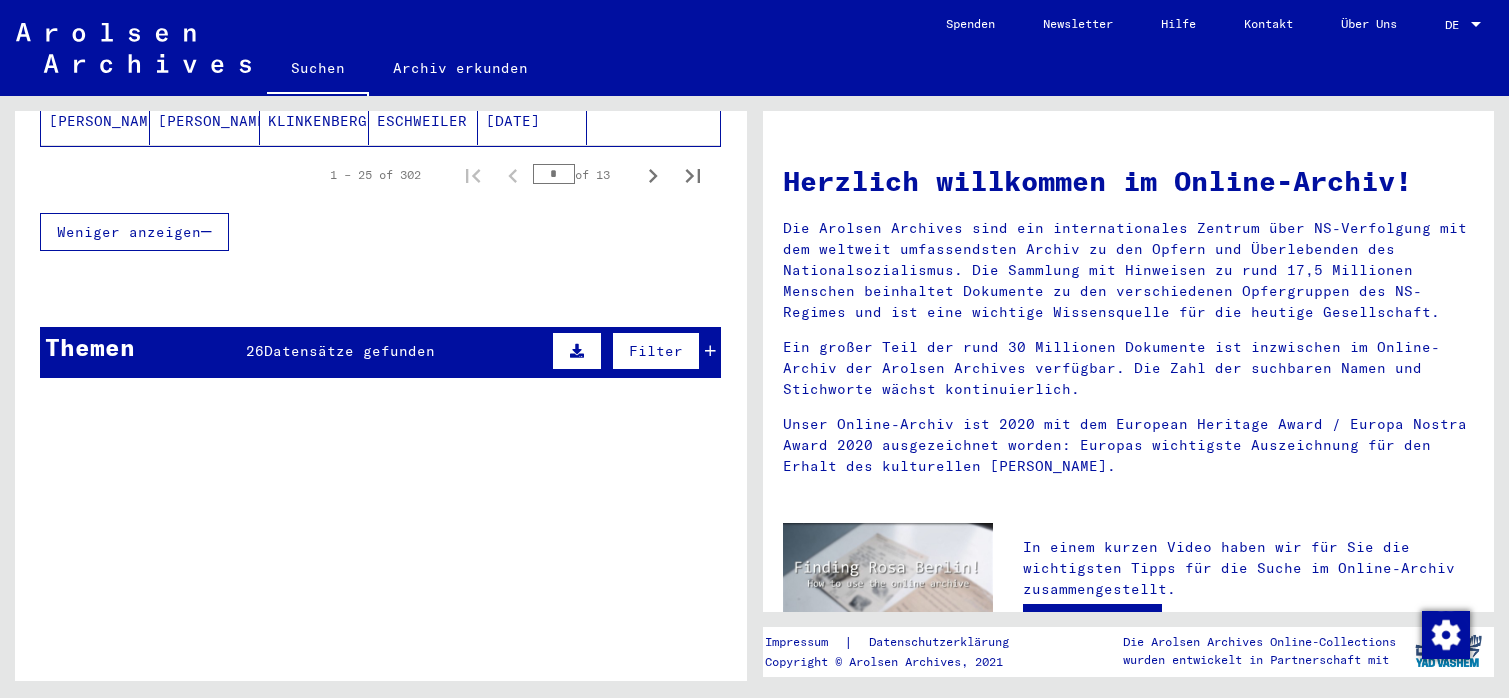 click on "Datensätze gefunden" at bounding box center (349, 351) 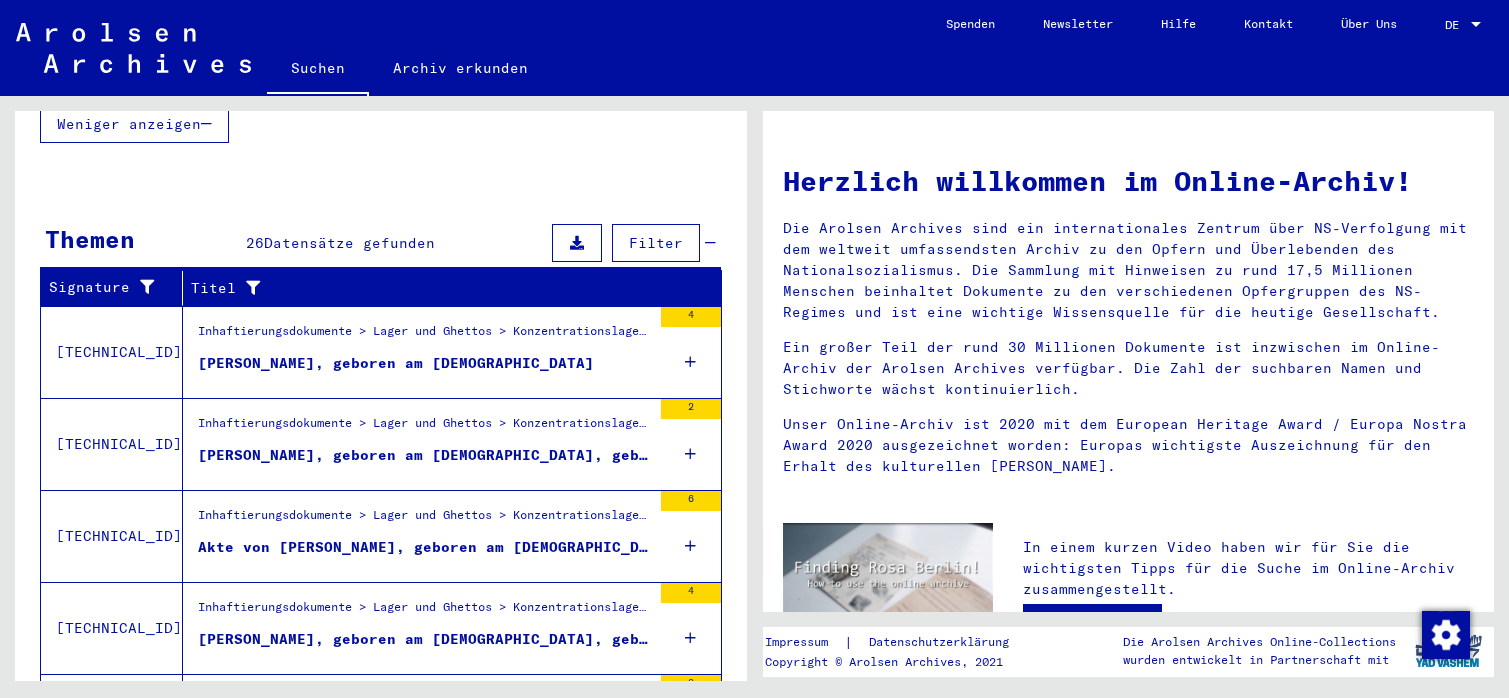 scroll, scrollTop: 1721, scrollLeft: 0, axis: vertical 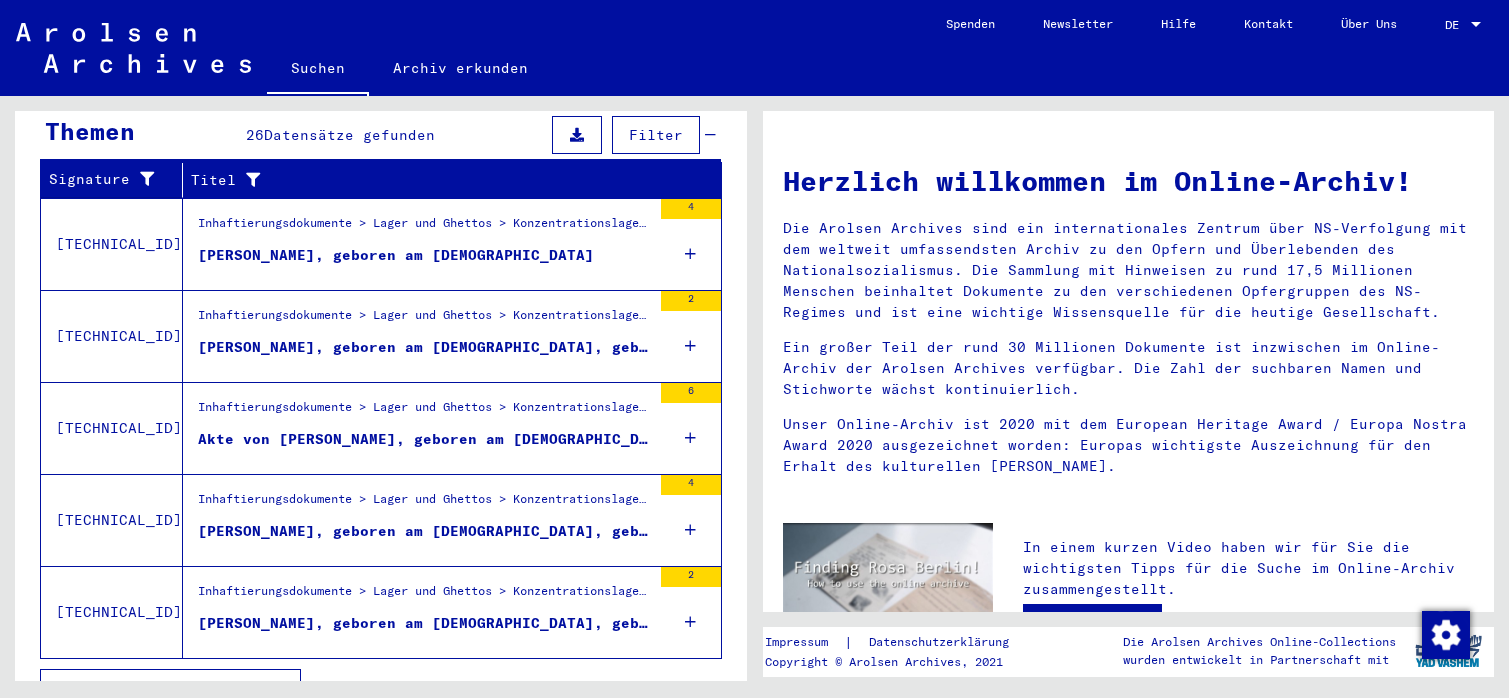 click on "[PERSON_NAME], geboren am [DEMOGRAPHIC_DATA], geboren in [GEOGRAPHIC_DATA]" at bounding box center [424, 531] 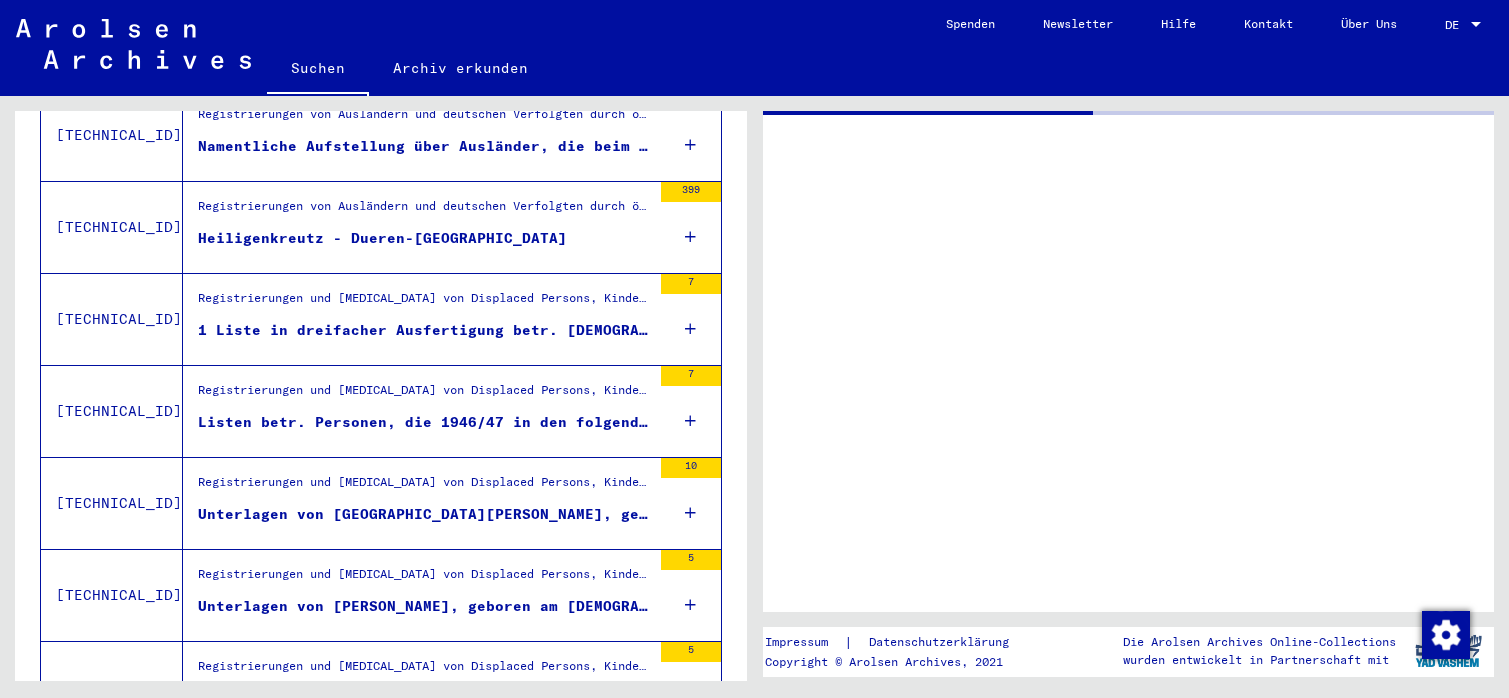 scroll, scrollTop: 324, scrollLeft: 0, axis: vertical 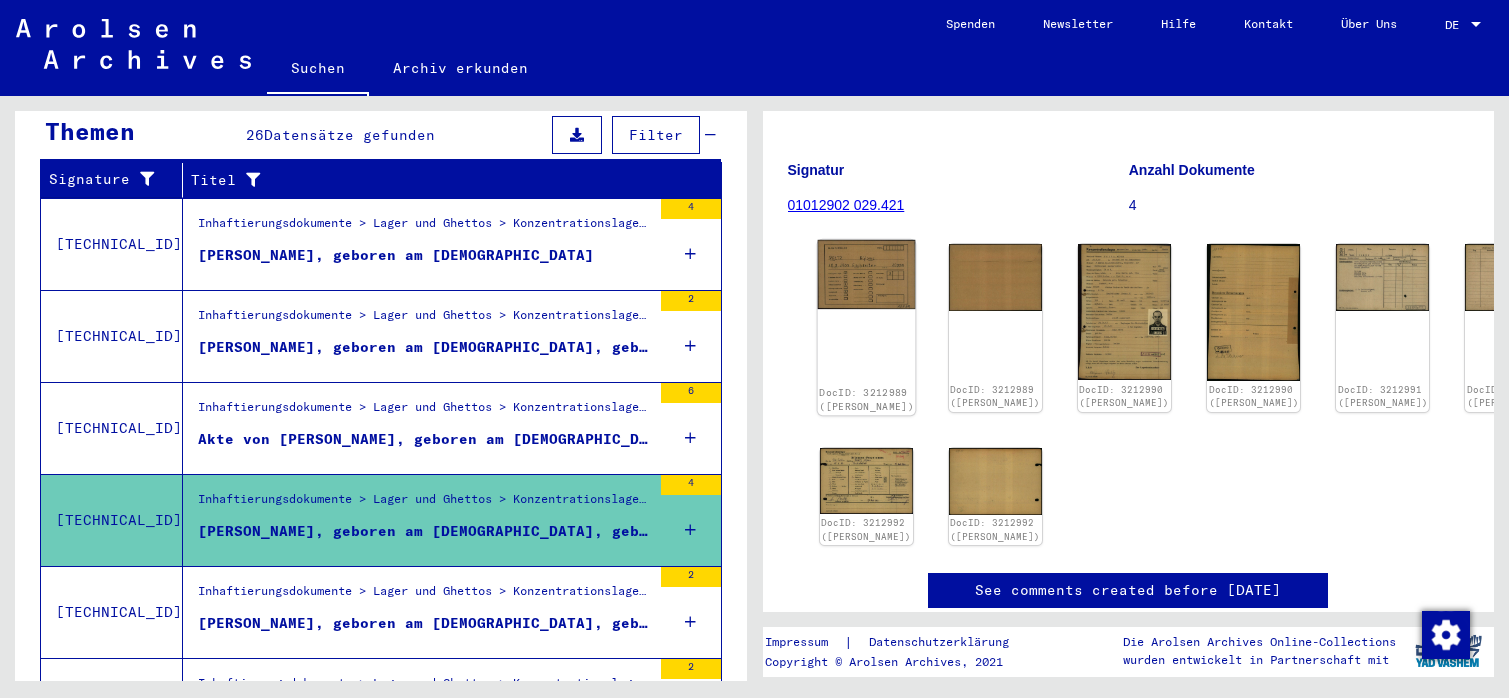 click 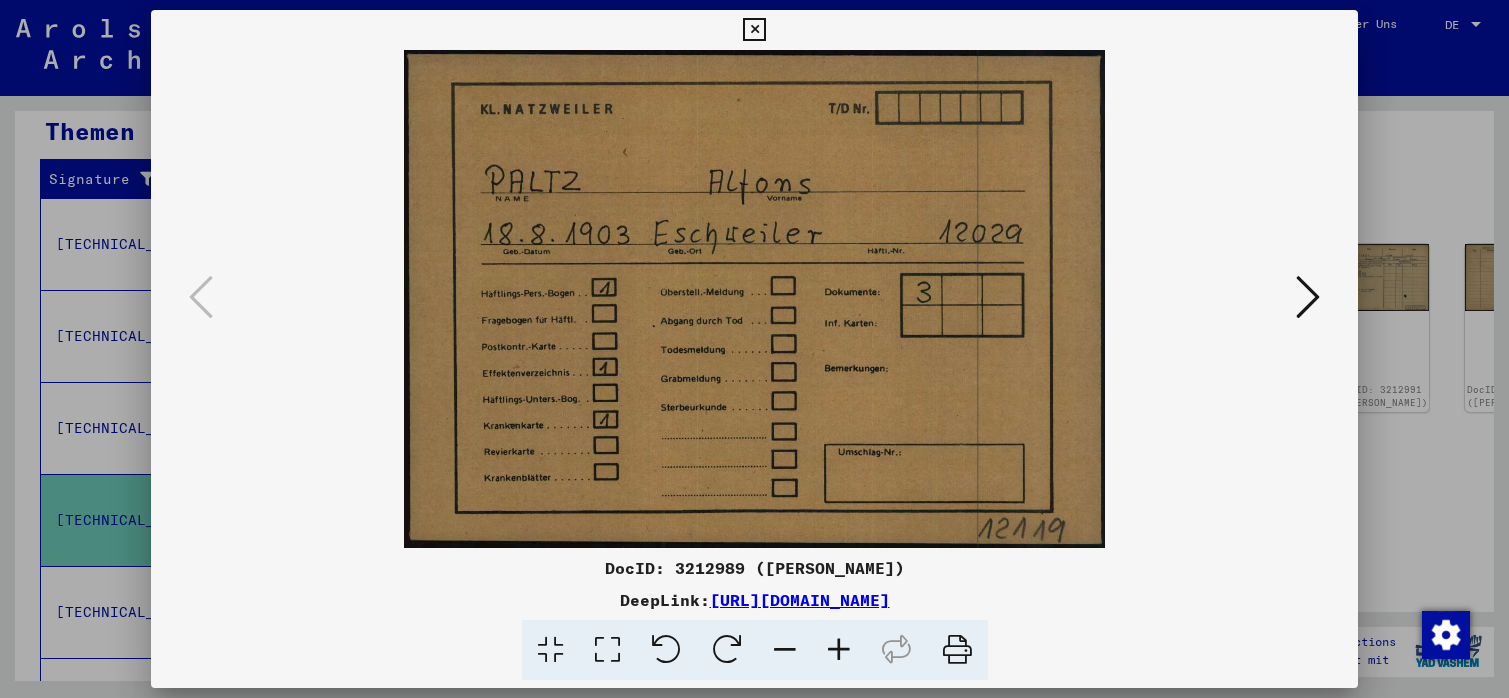 click at bounding box center [1308, 297] 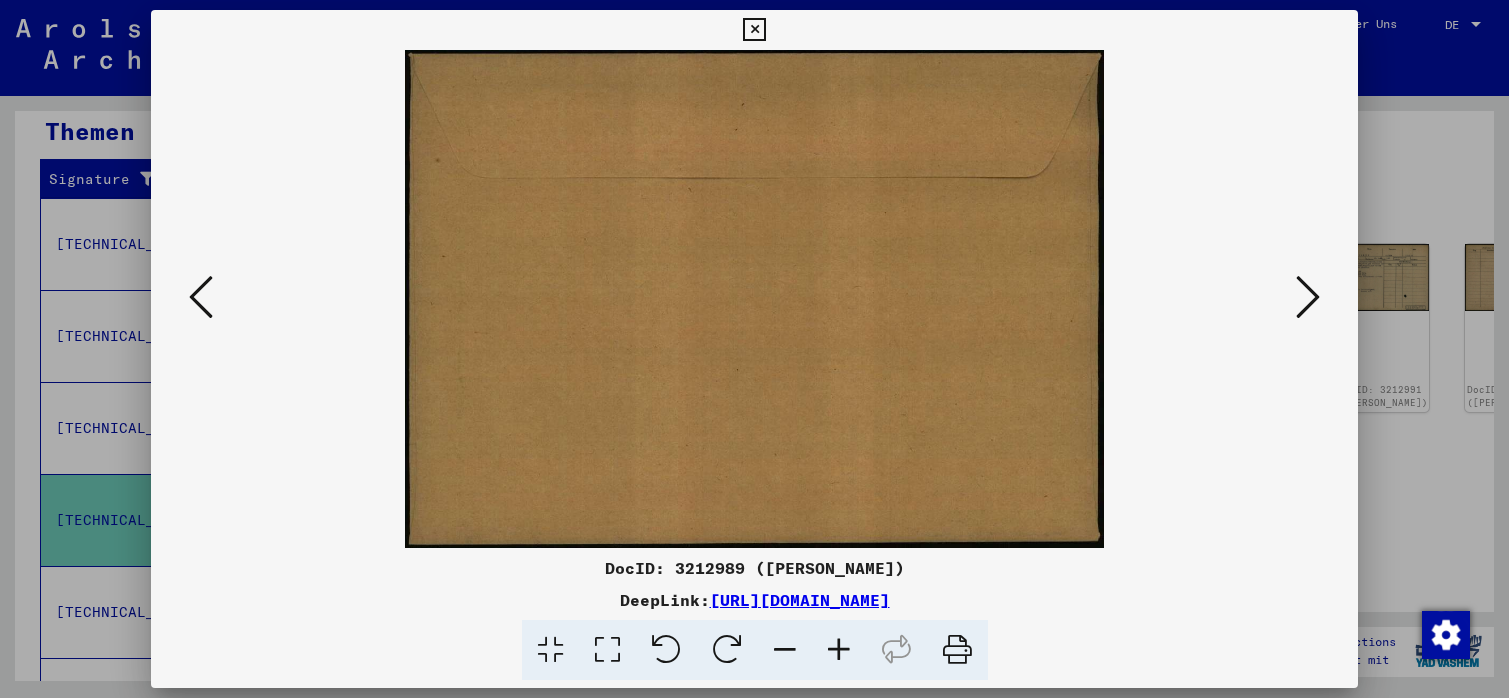 click at bounding box center [1308, 297] 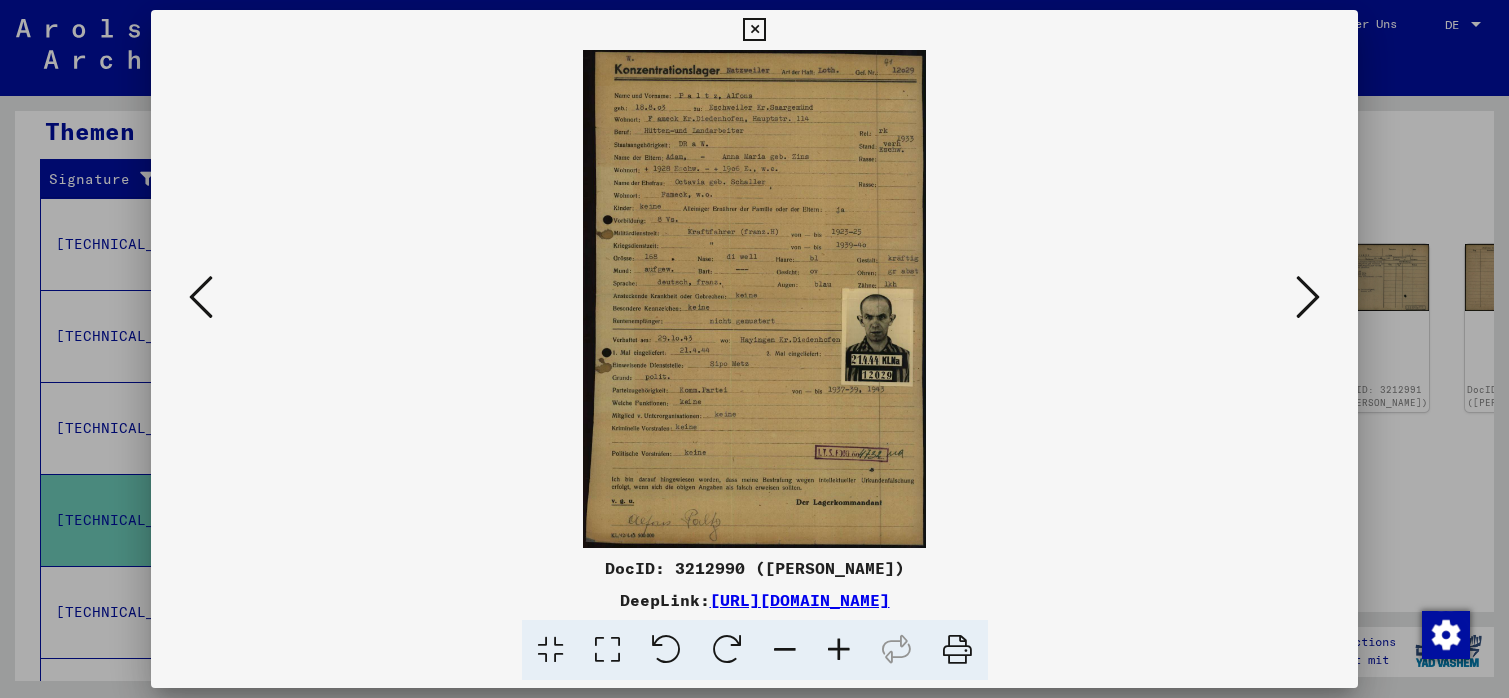 click at bounding box center (839, 650) 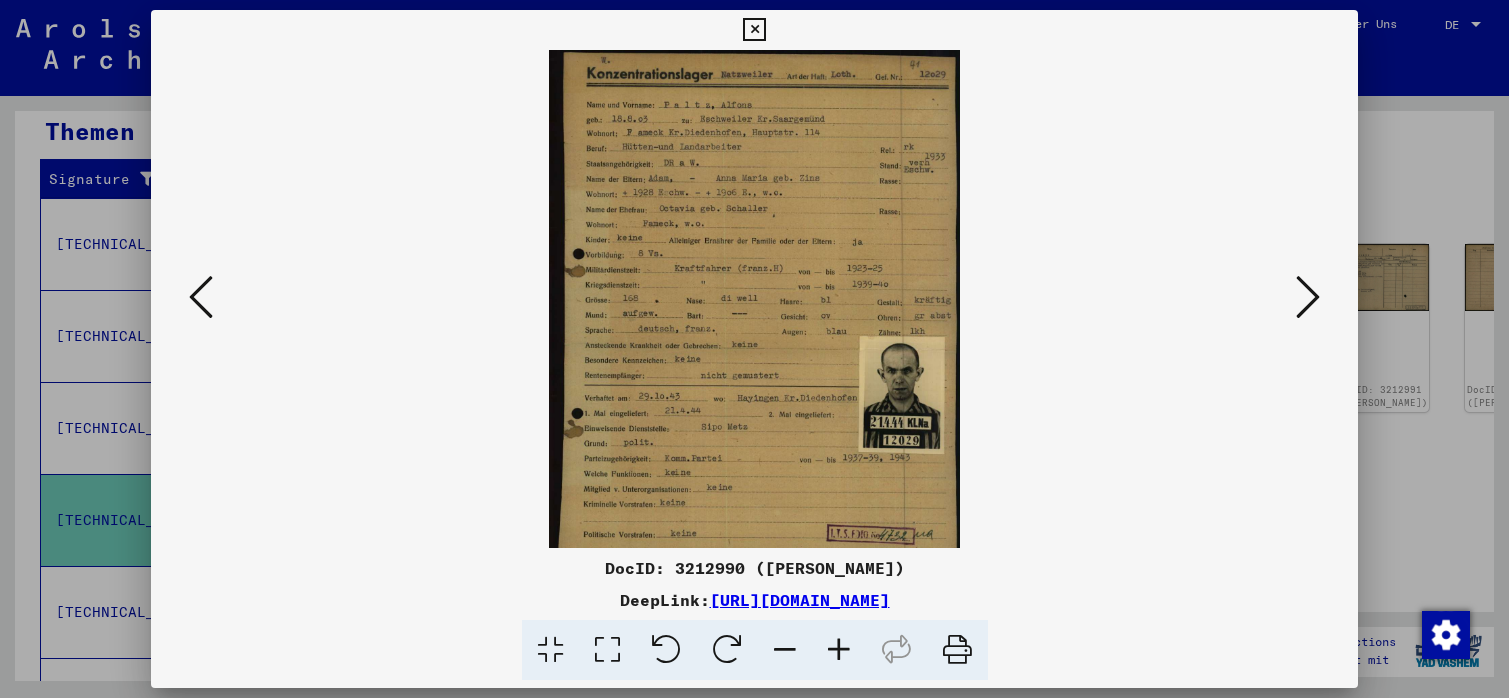 click at bounding box center (839, 650) 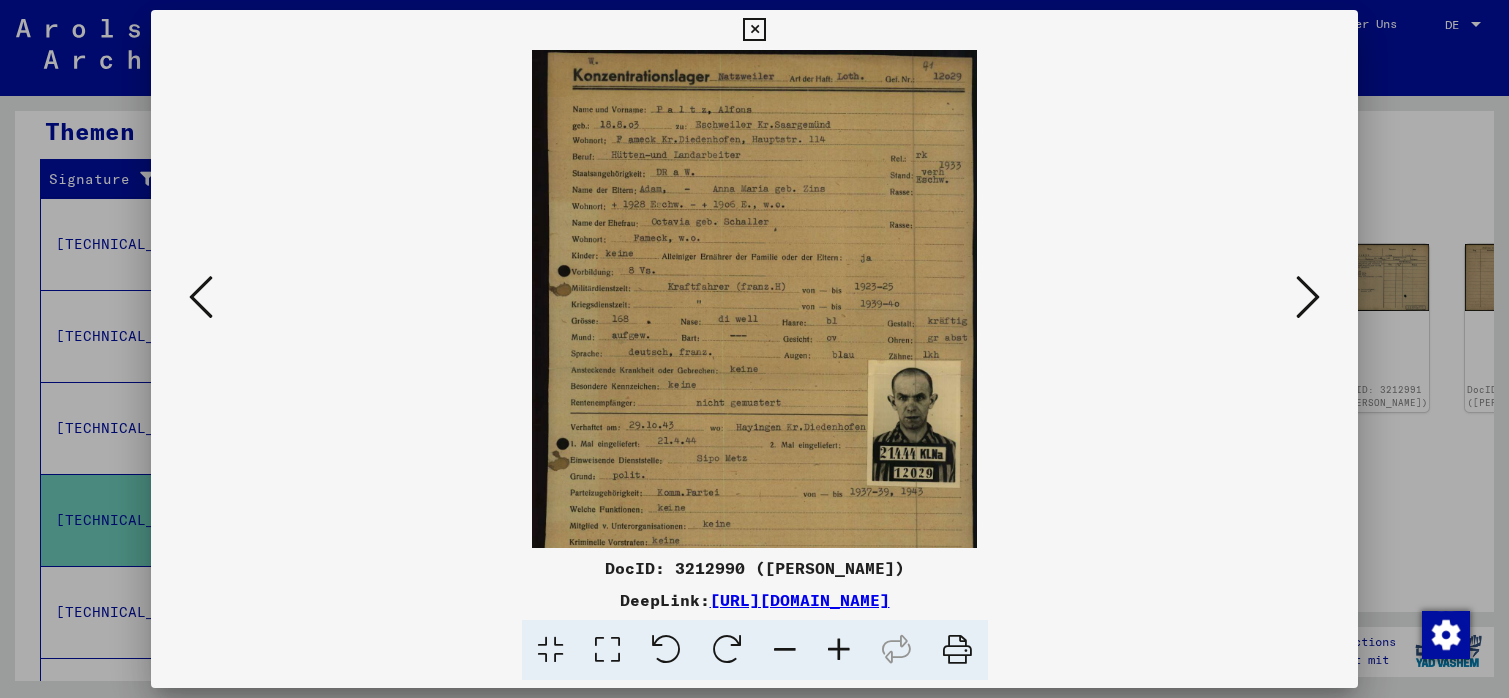 click at bounding box center (839, 650) 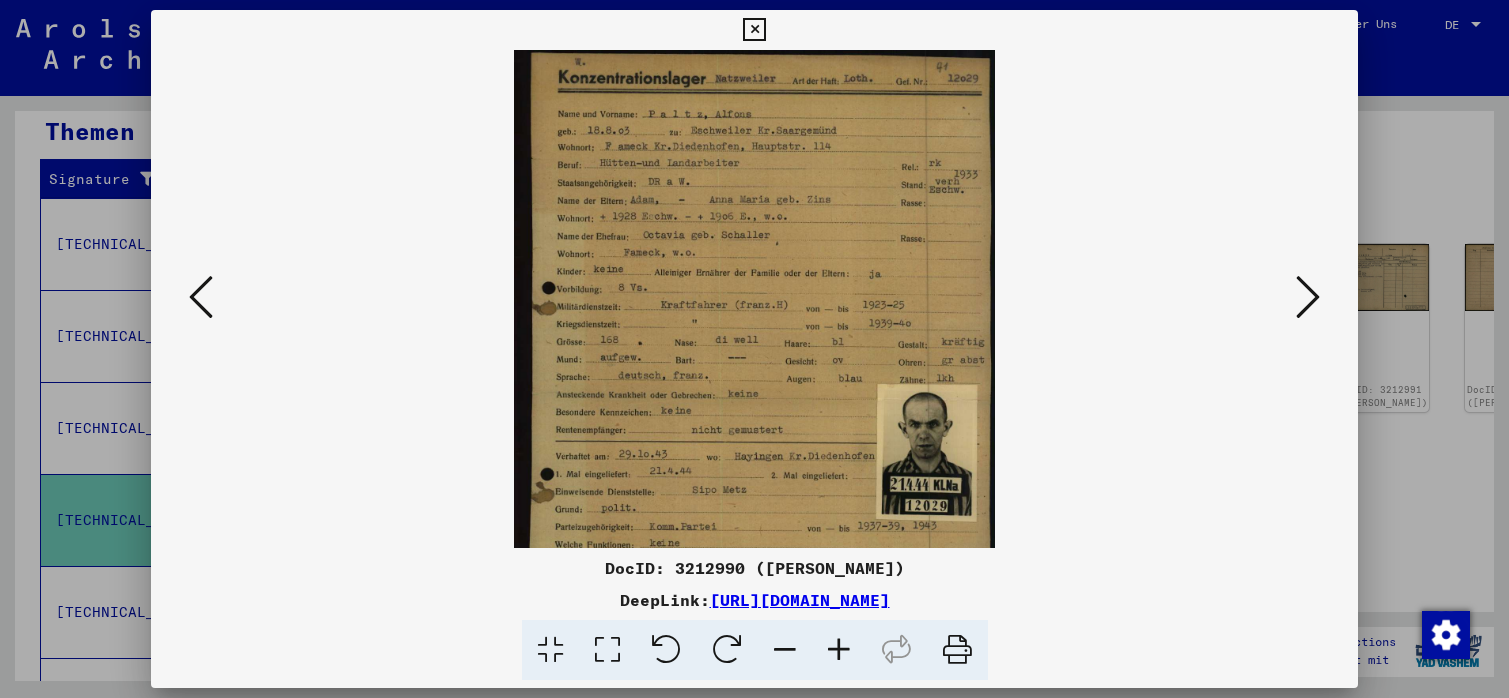 click at bounding box center (839, 650) 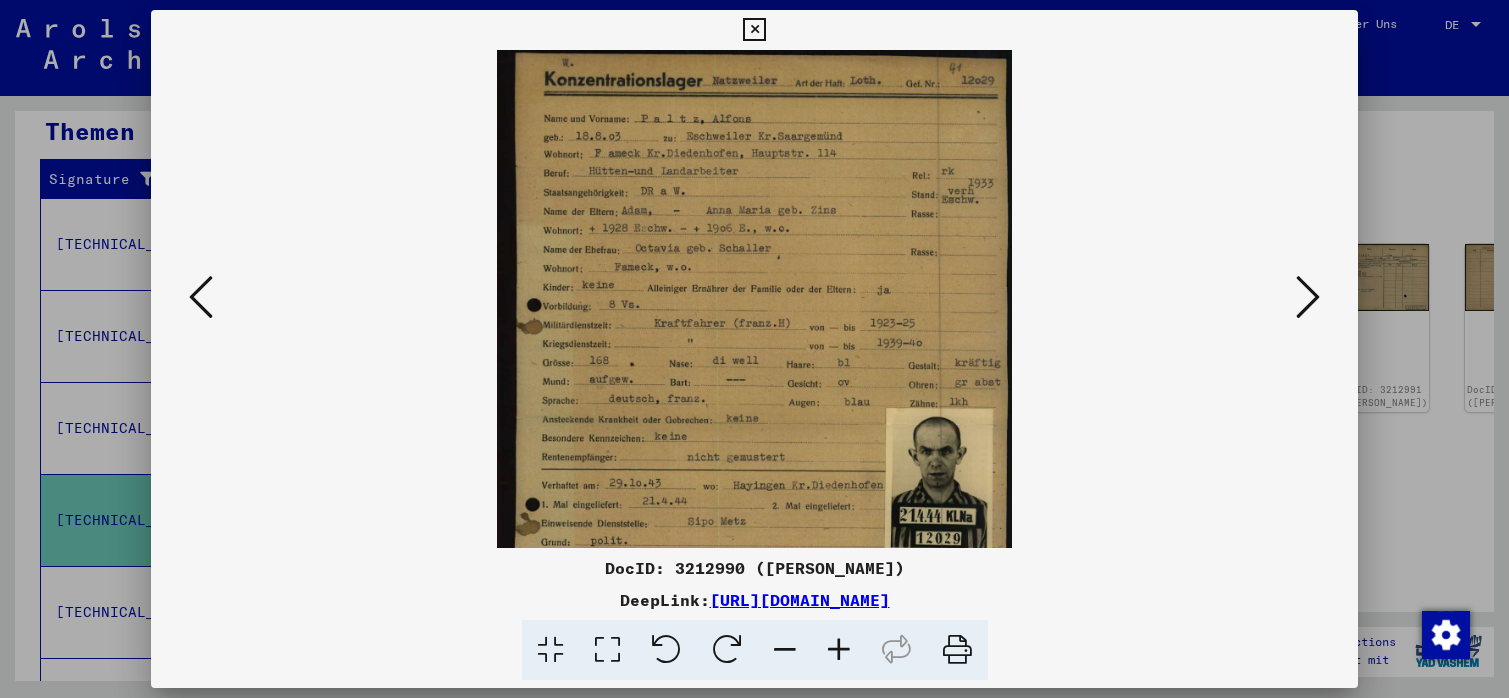 click at bounding box center (839, 650) 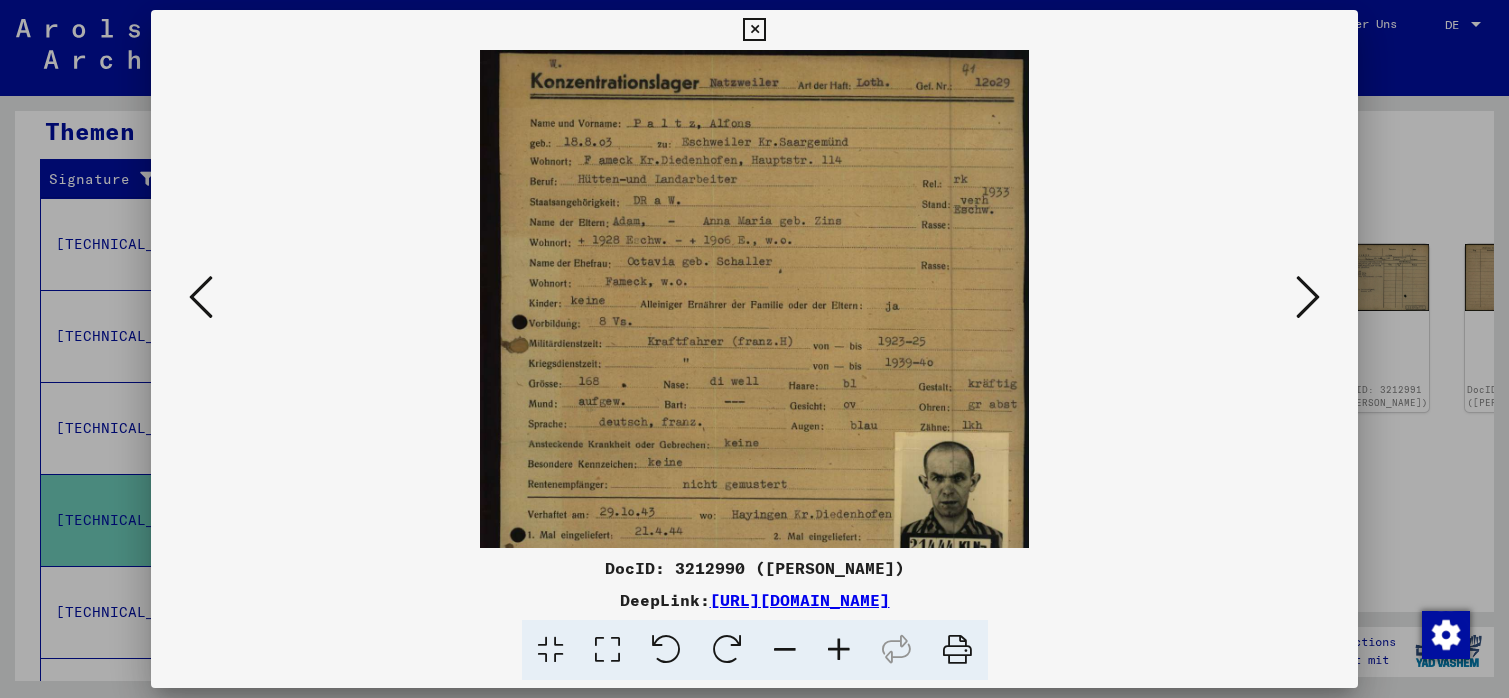 click at bounding box center [839, 650] 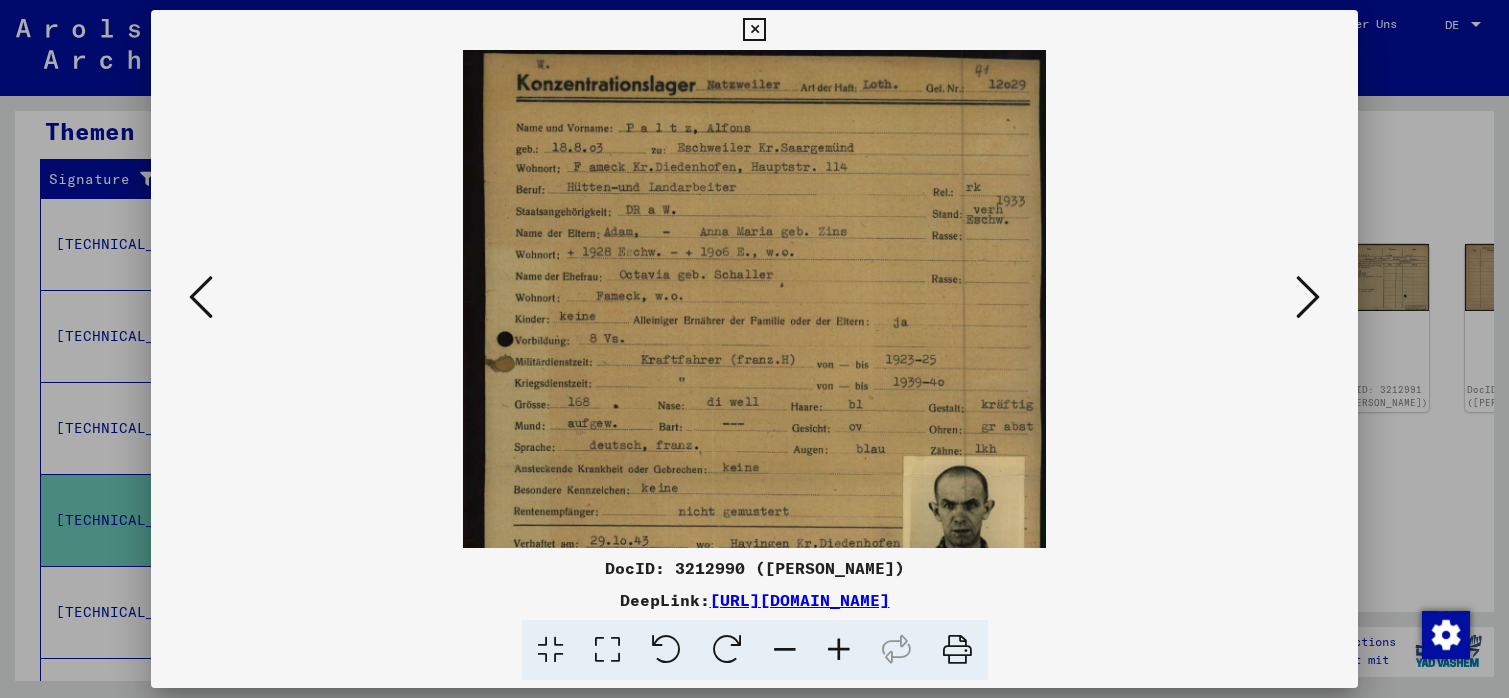 click at bounding box center (839, 650) 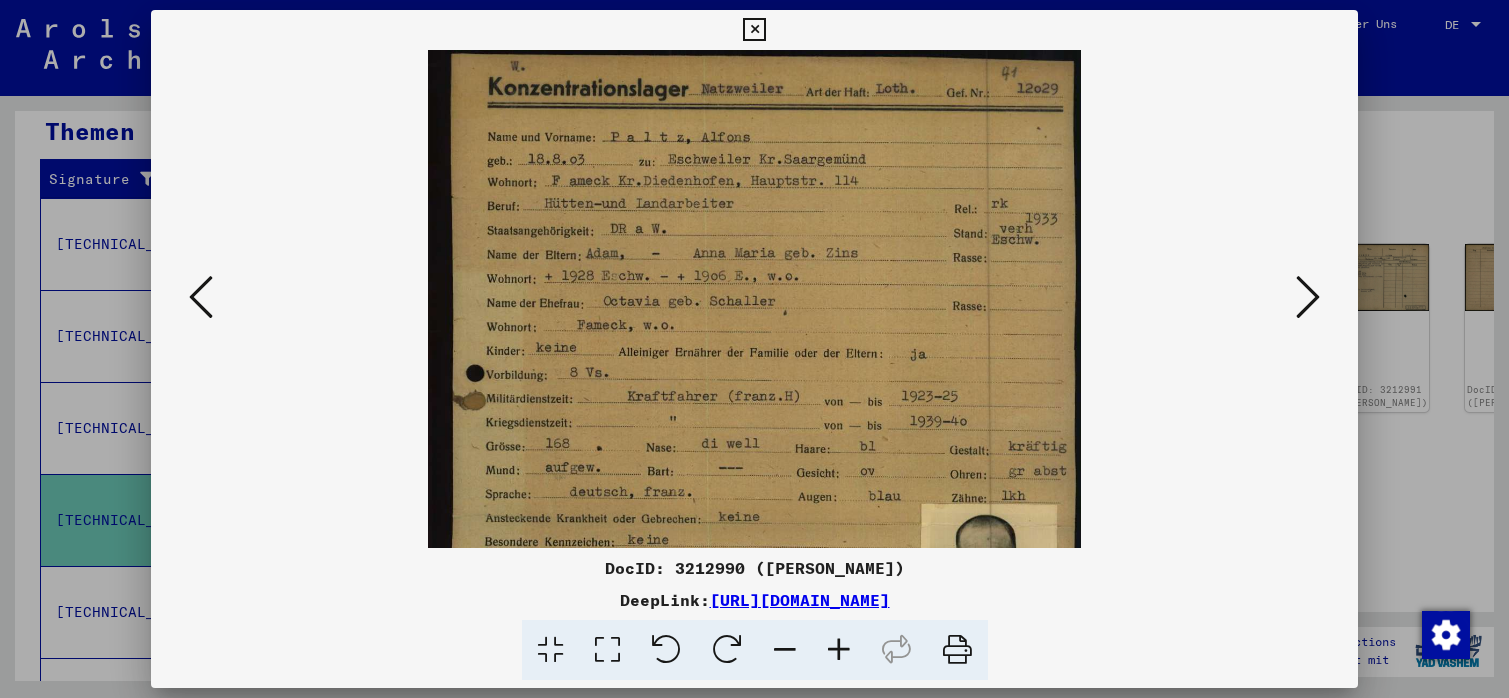click at bounding box center [839, 650] 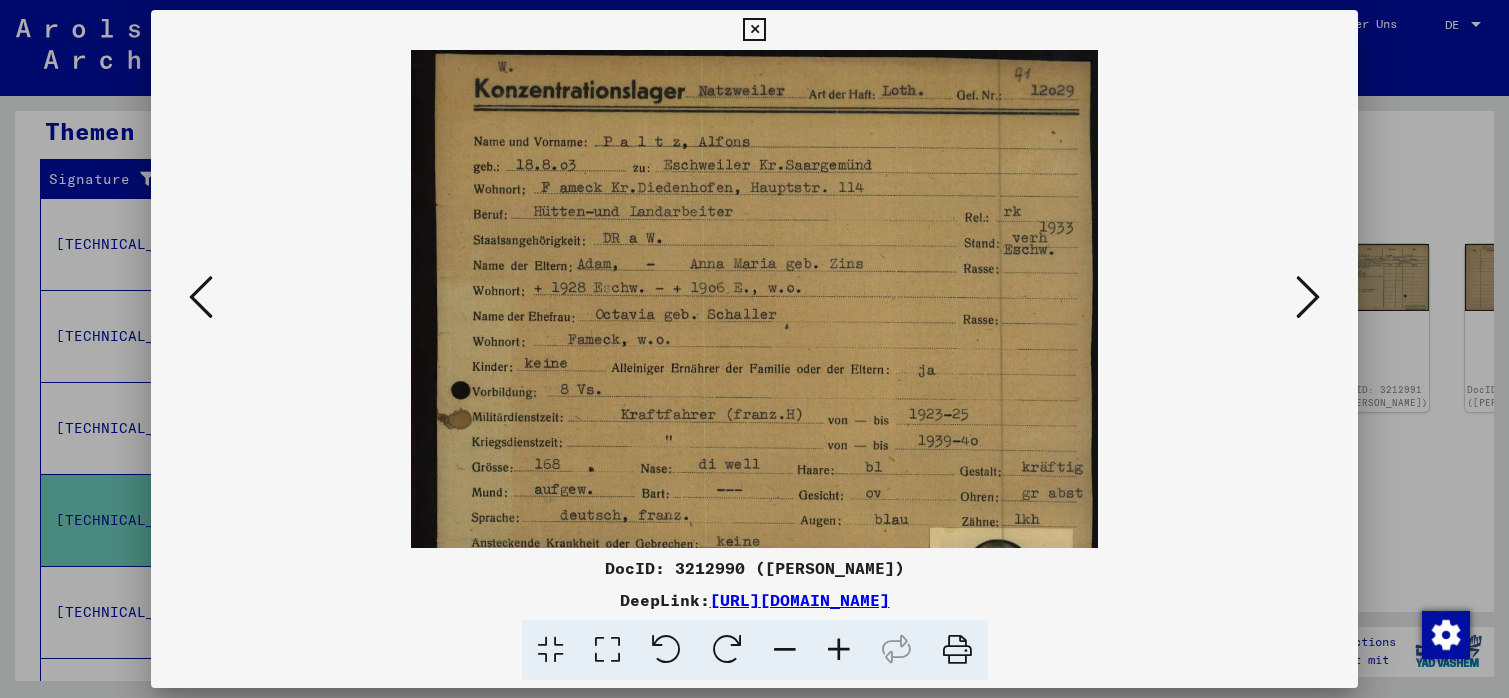 click at bounding box center [839, 650] 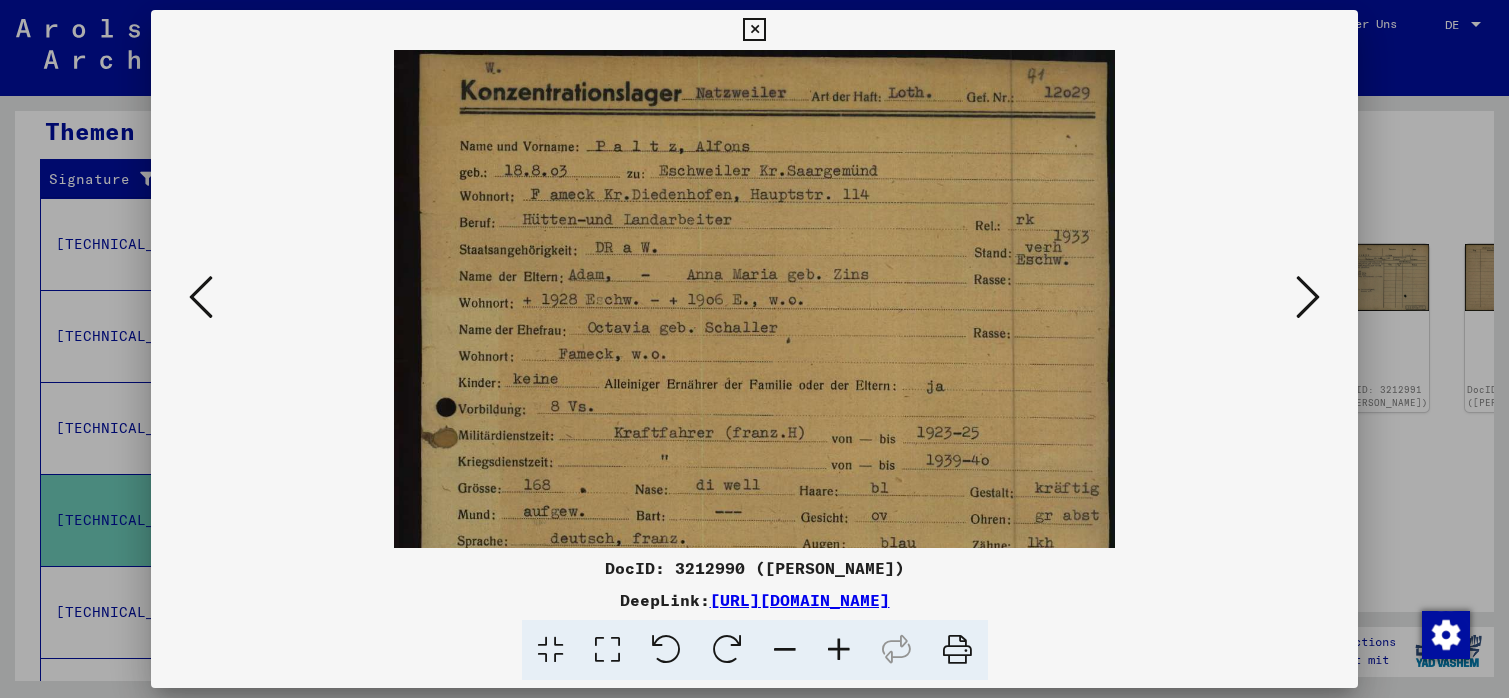 click at bounding box center (839, 650) 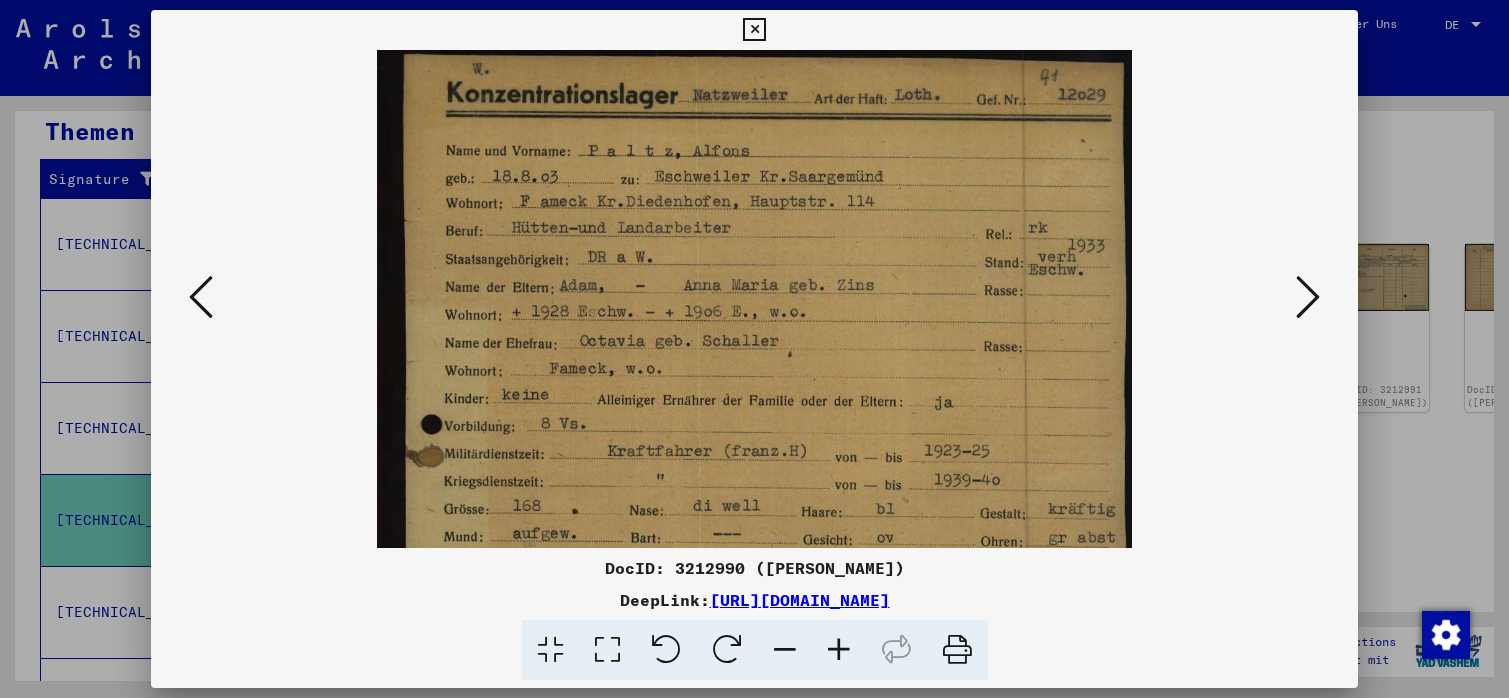 click at bounding box center [839, 650] 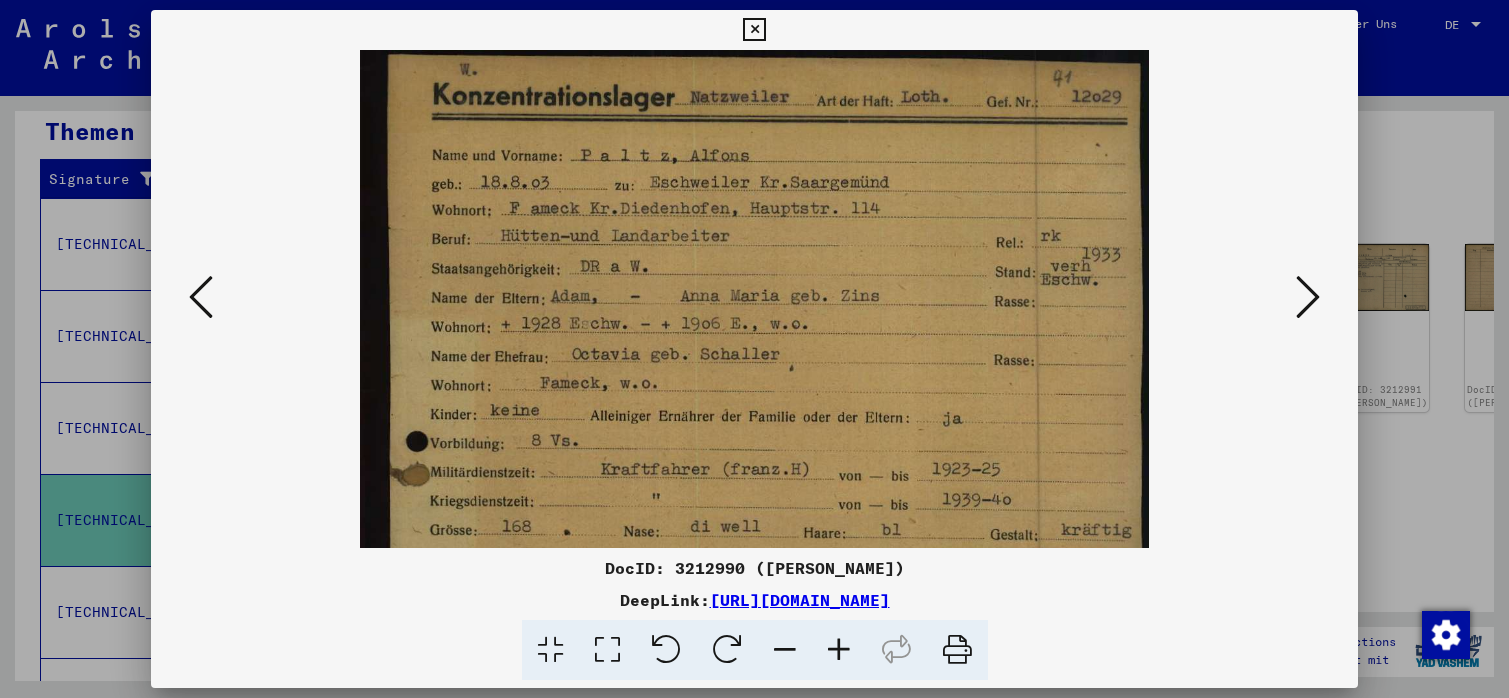 click at bounding box center [839, 650] 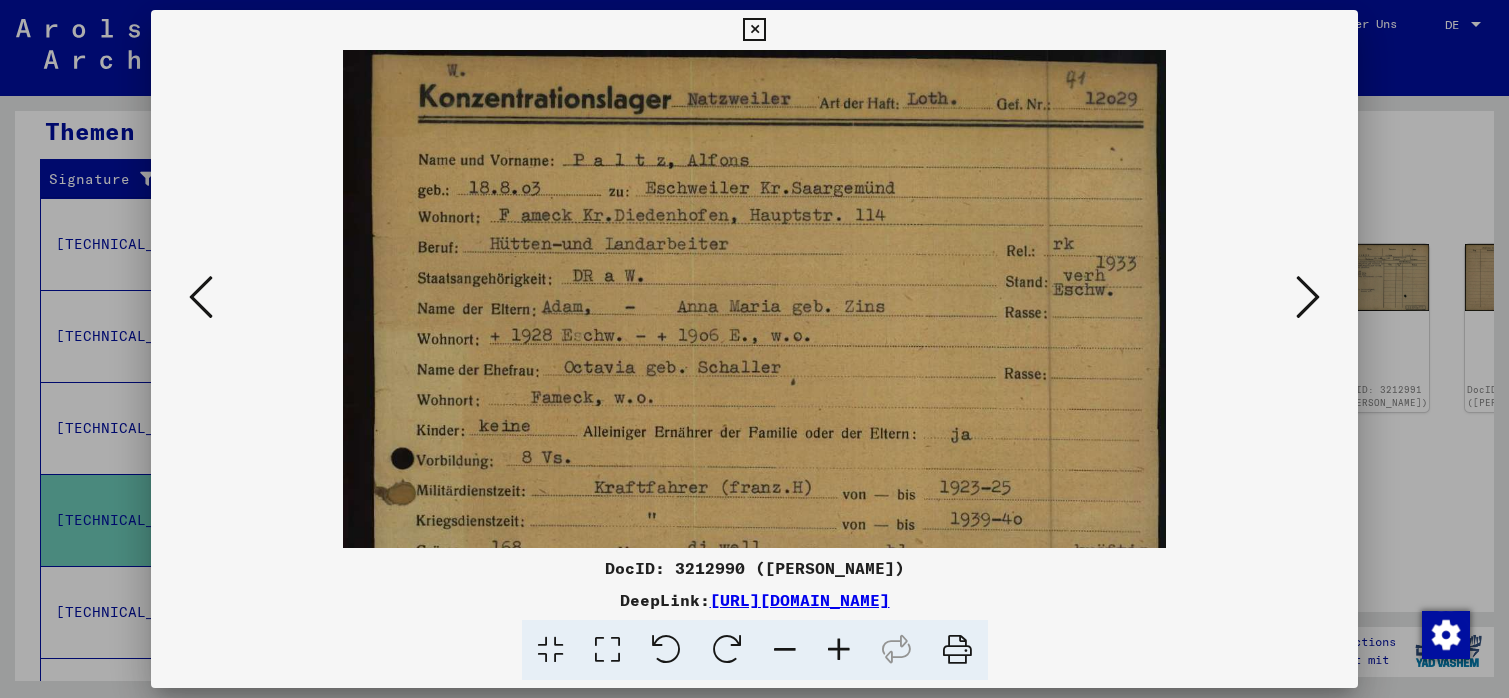 click at bounding box center [754, 30] 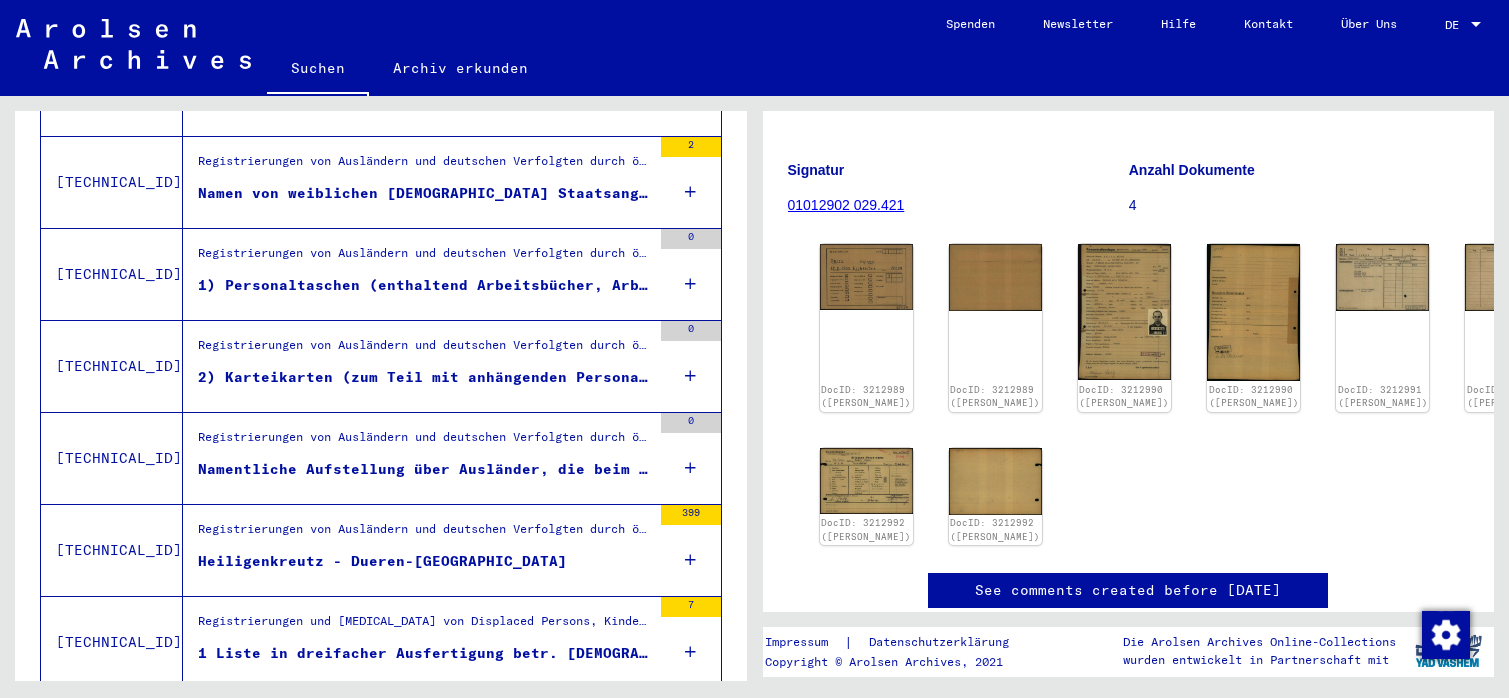 scroll, scrollTop: 1512, scrollLeft: 0, axis: vertical 